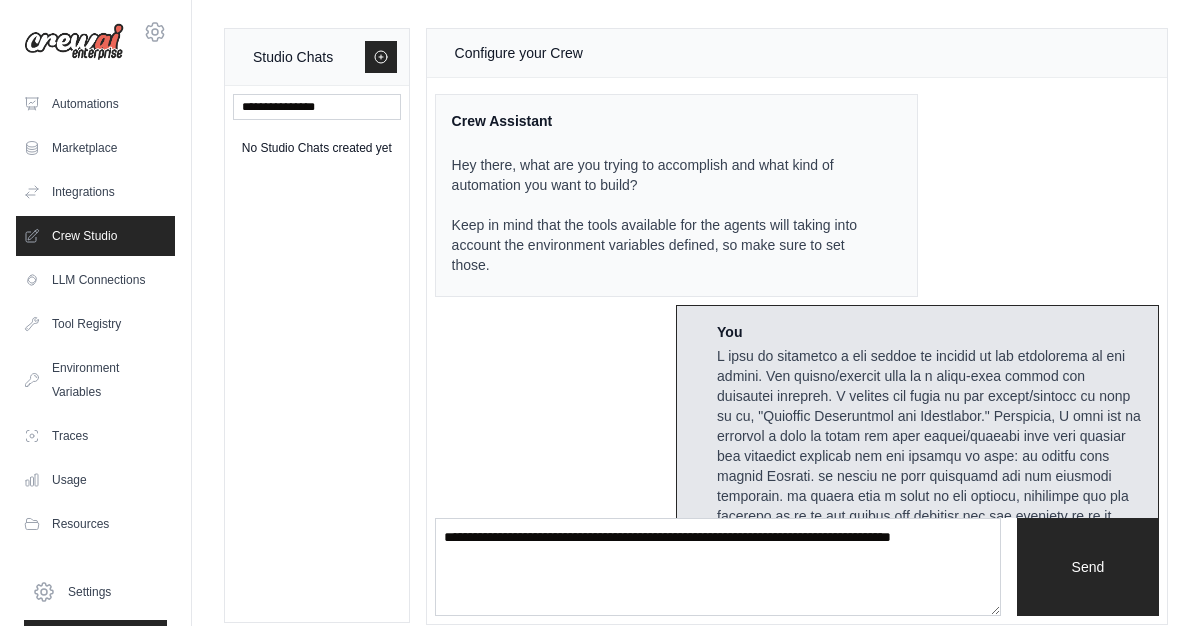 scroll, scrollTop: 0, scrollLeft: 0, axis: both 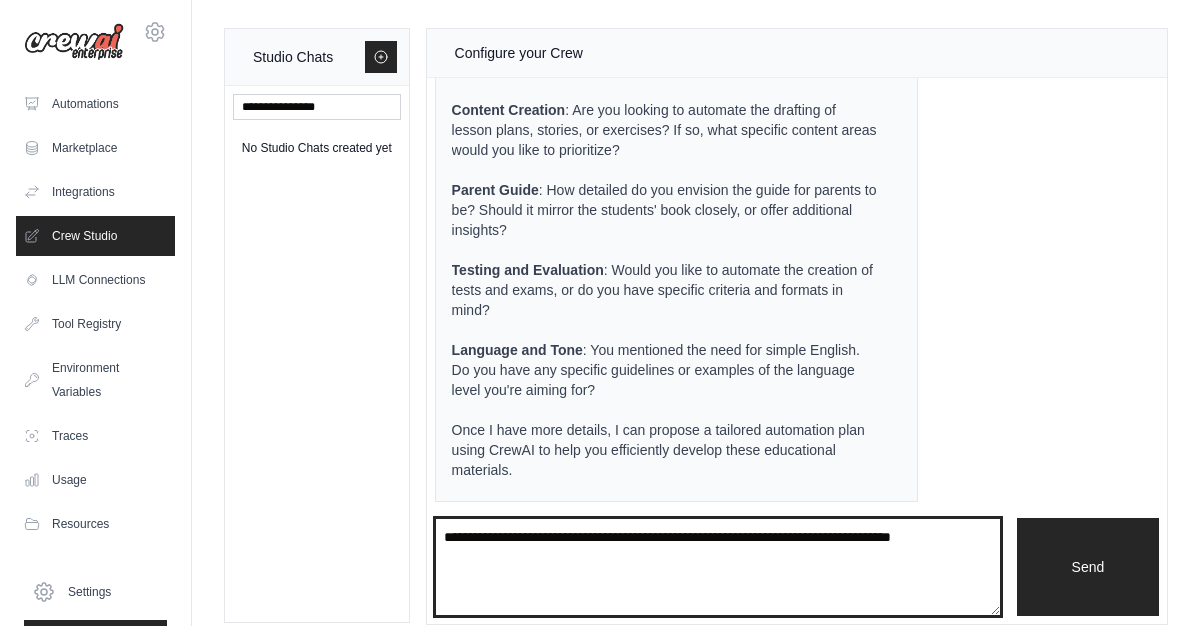 click at bounding box center (718, 567) 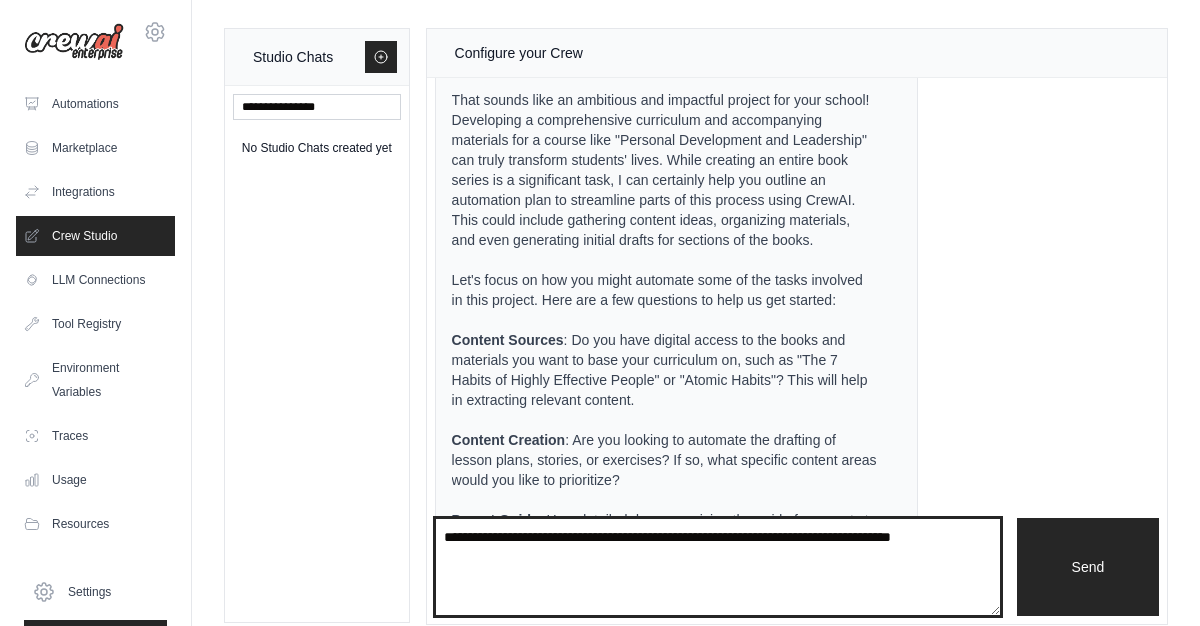scroll, scrollTop: 1095, scrollLeft: 0, axis: vertical 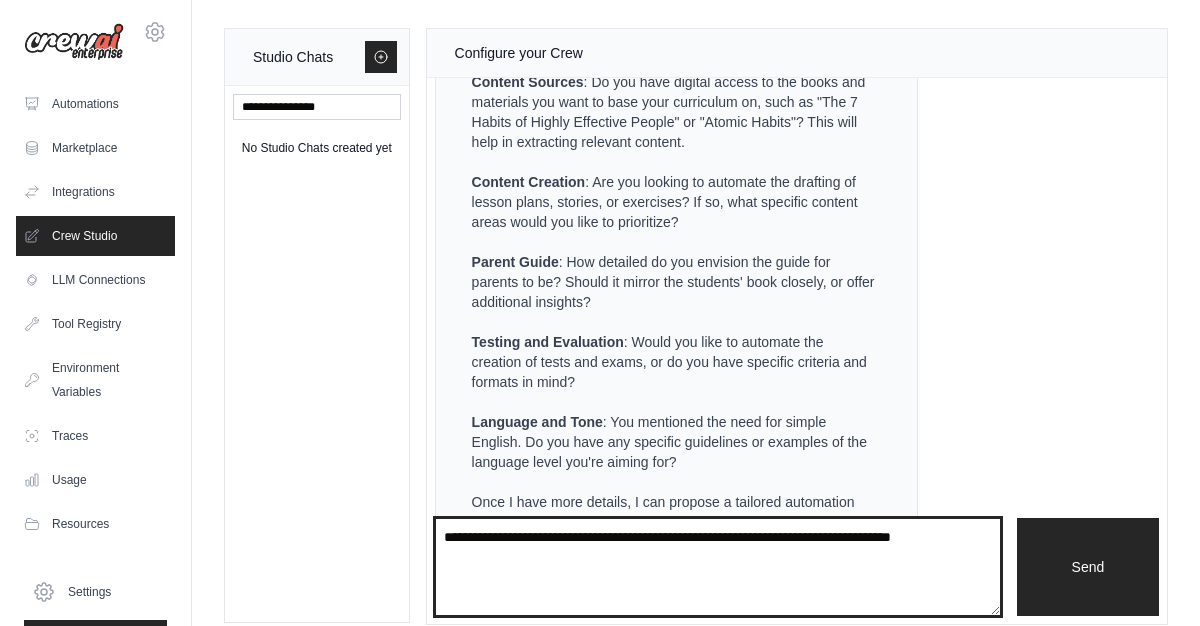 click at bounding box center [718, 567] 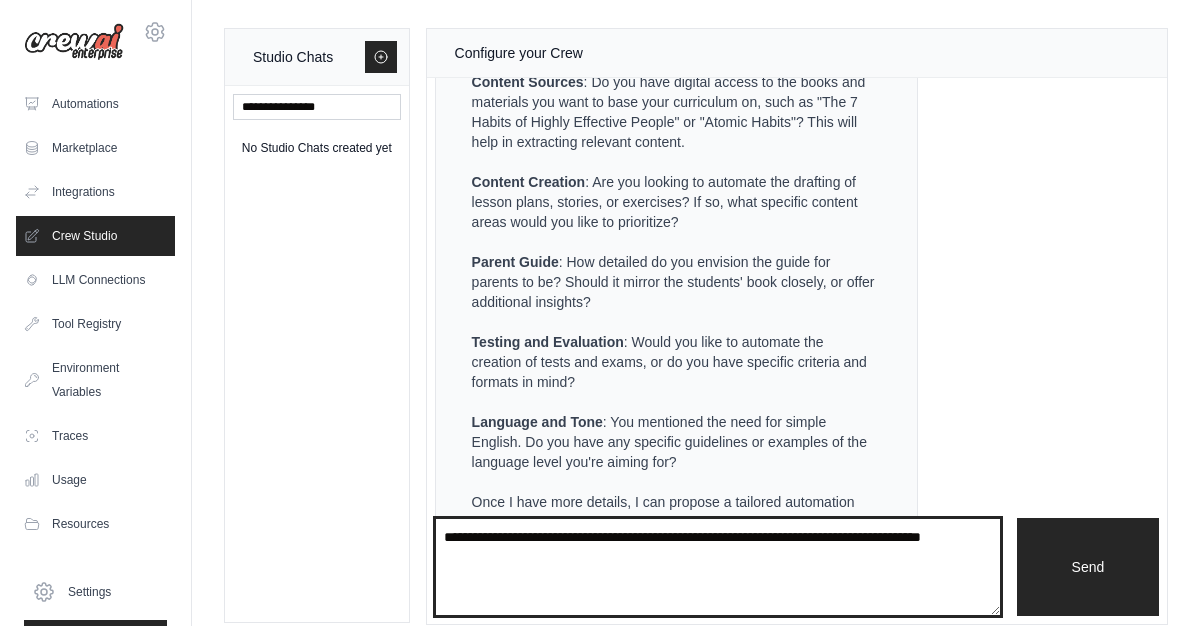 click on "**********" at bounding box center (718, 567) 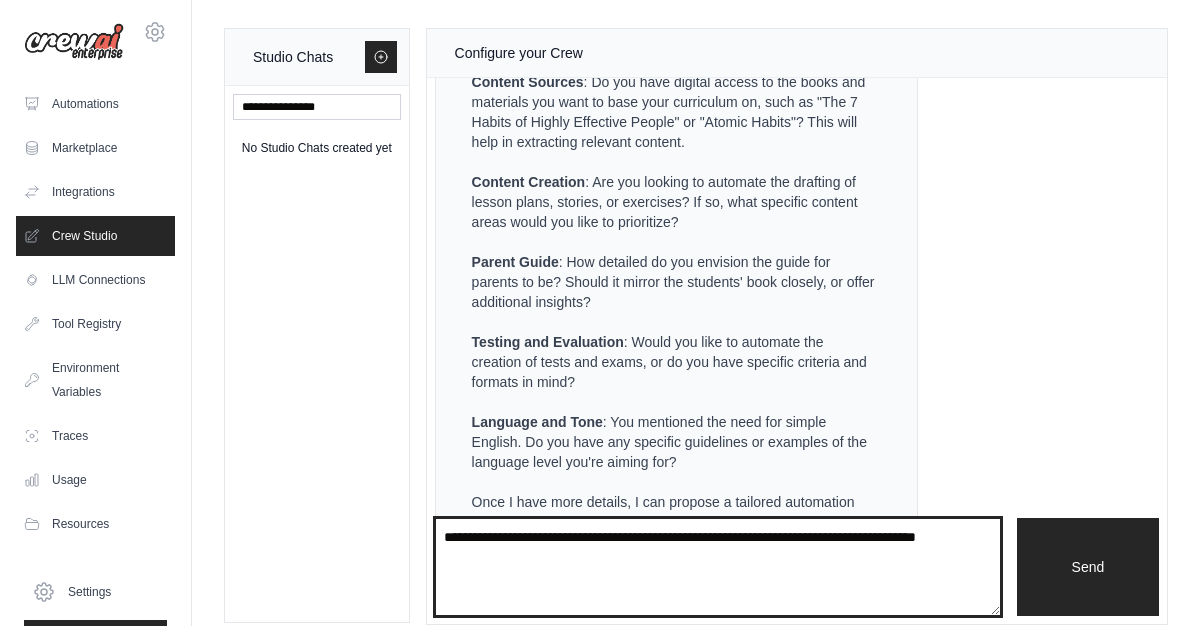 click on "**********" at bounding box center [718, 567] 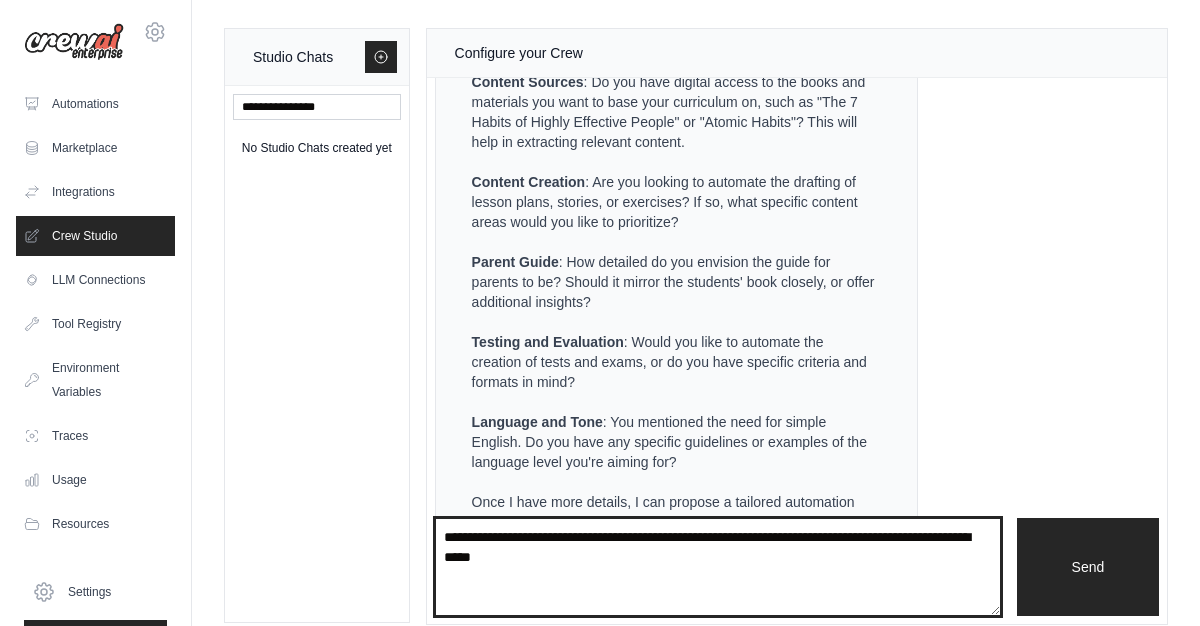 type on "**********" 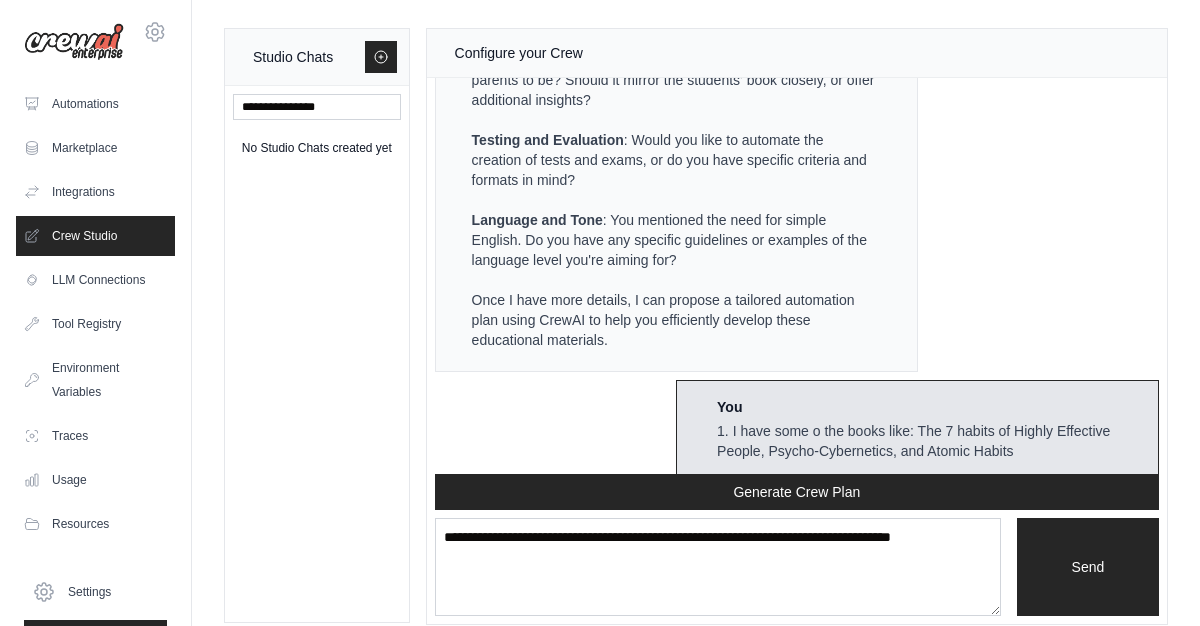 scroll, scrollTop: 2913, scrollLeft: 0, axis: vertical 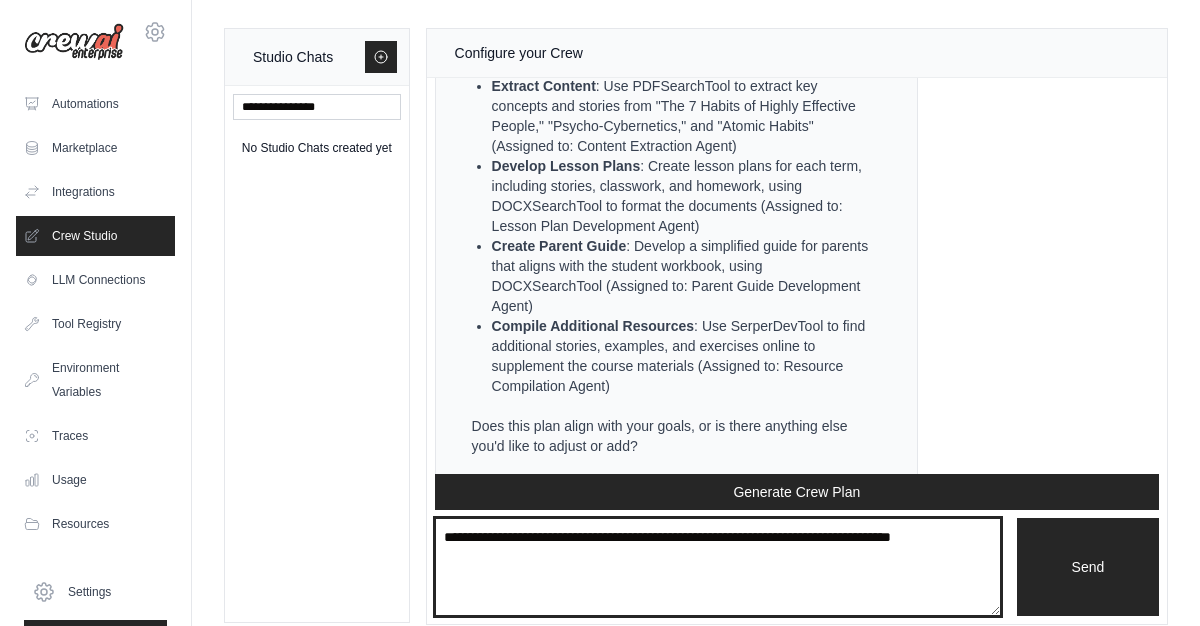 drag, startPoint x: 556, startPoint y: 562, endPoint x: 566, endPoint y: 505, distance: 57.870544 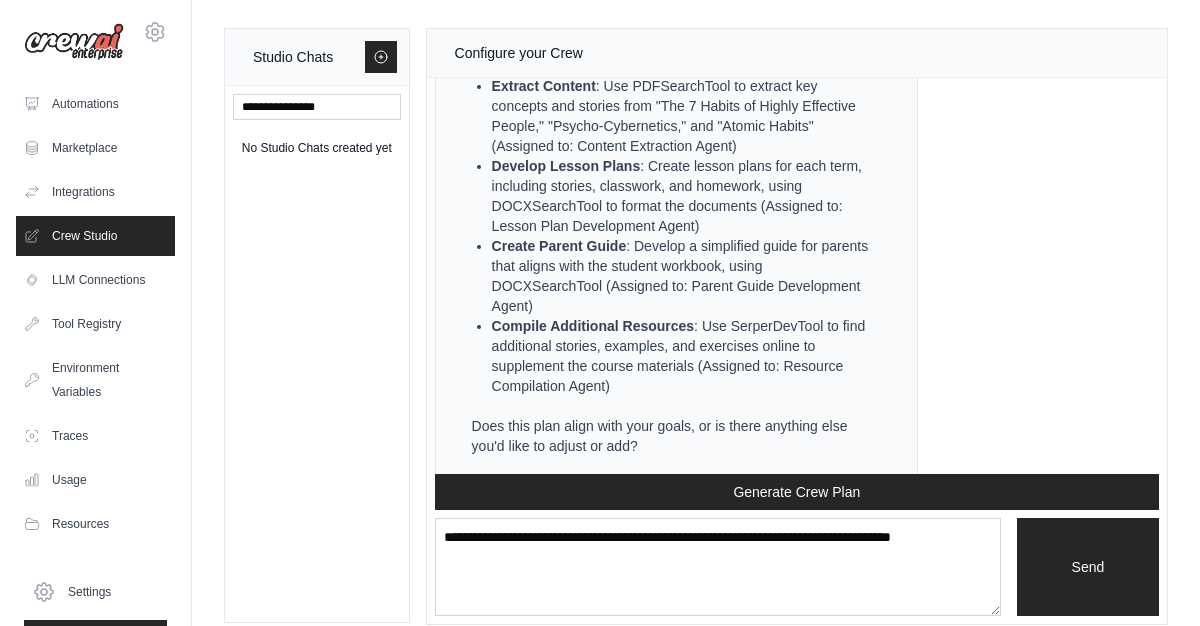 click on "Does this plan align with your goals, or is there anything else you'd like to adjust or add?" at bounding box center [674, 436] 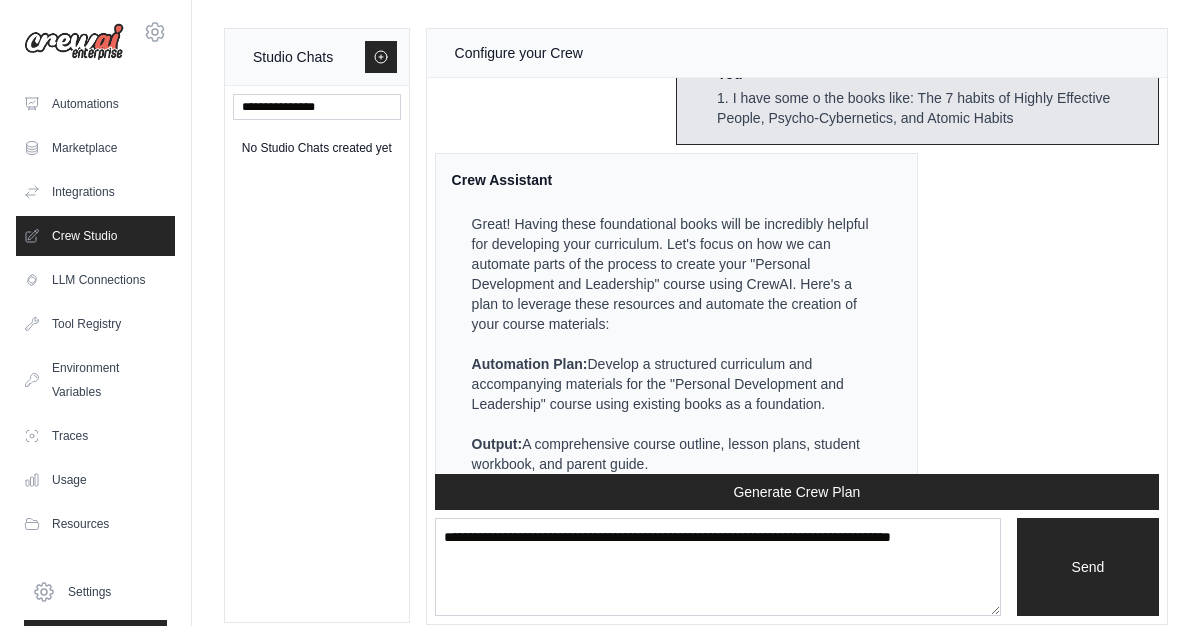 scroll, scrollTop: 1964, scrollLeft: 0, axis: vertical 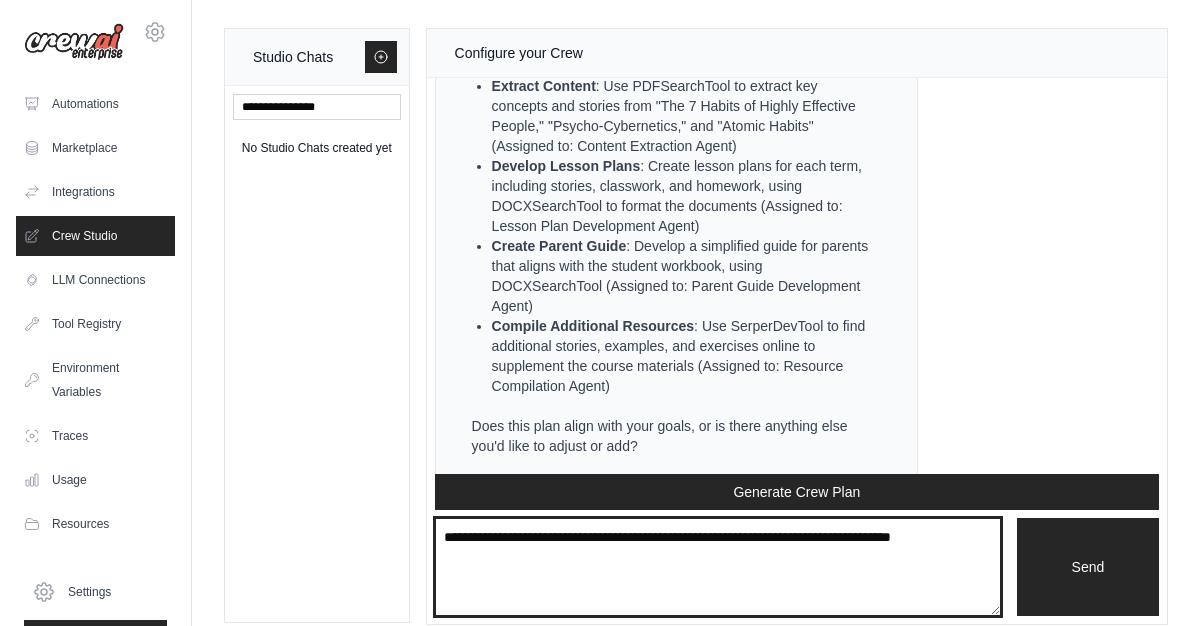 click at bounding box center [718, 567] 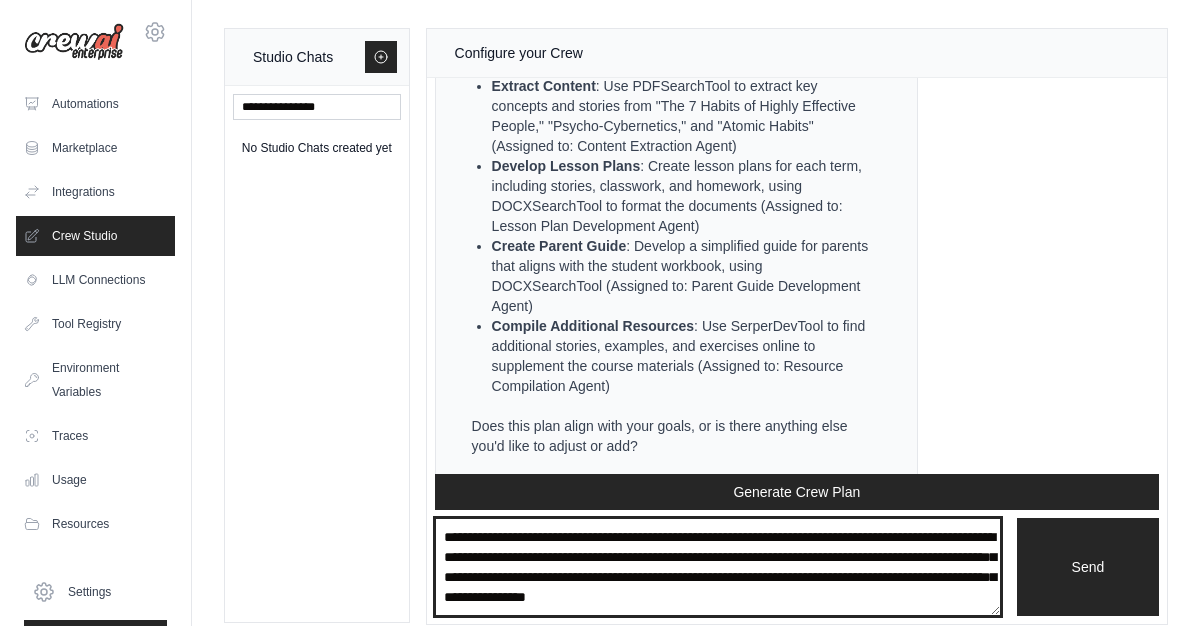 scroll, scrollTop: 10, scrollLeft: 0, axis: vertical 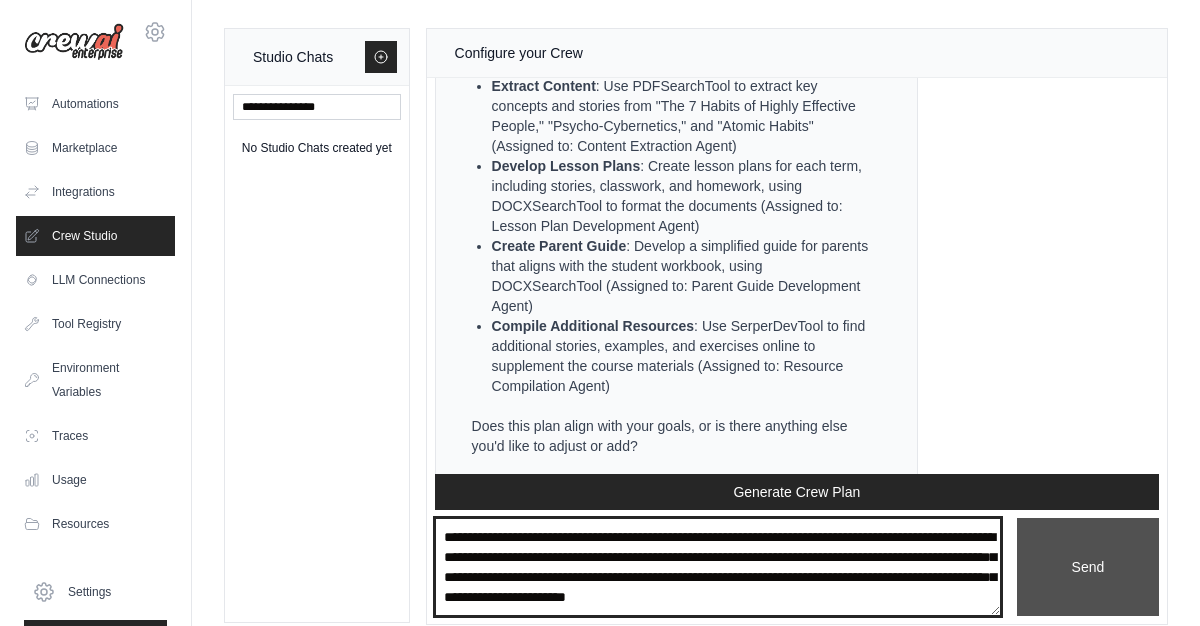 type on "**********" 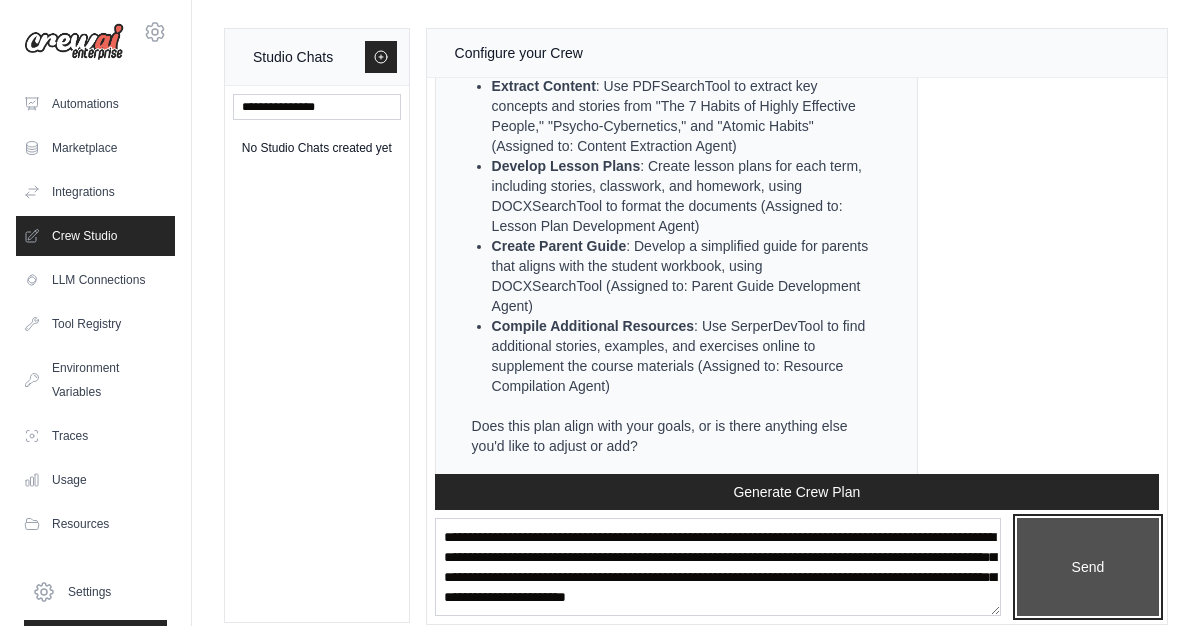click on "Send" at bounding box center [1088, 567] 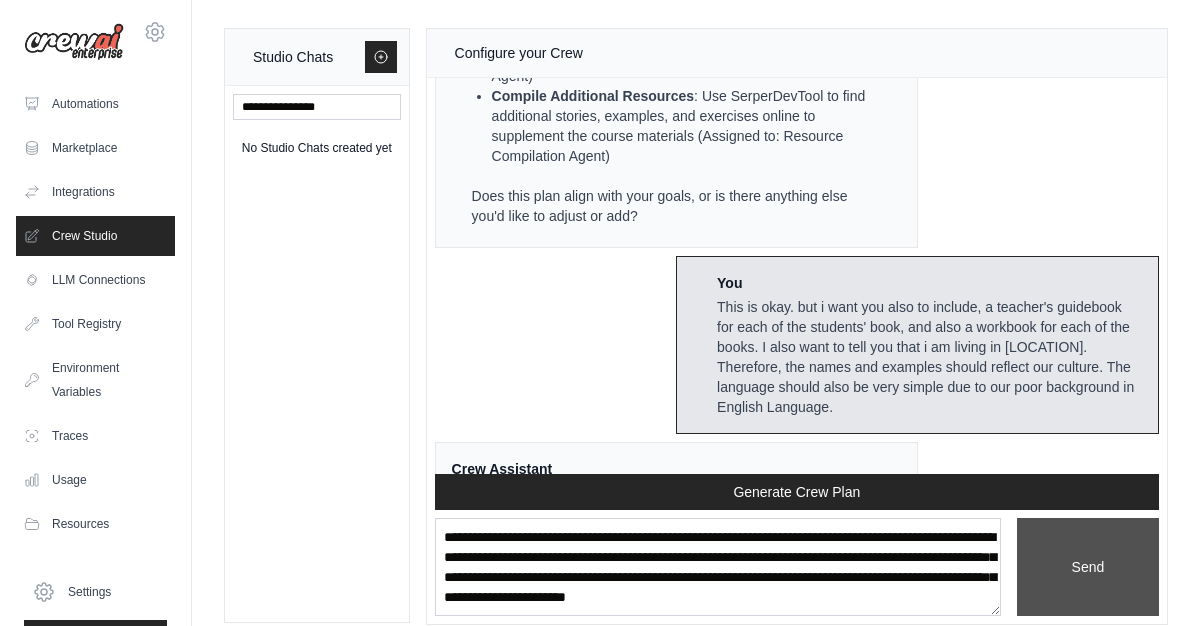 scroll, scrollTop: 4595, scrollLeft: 0, axis: vertical 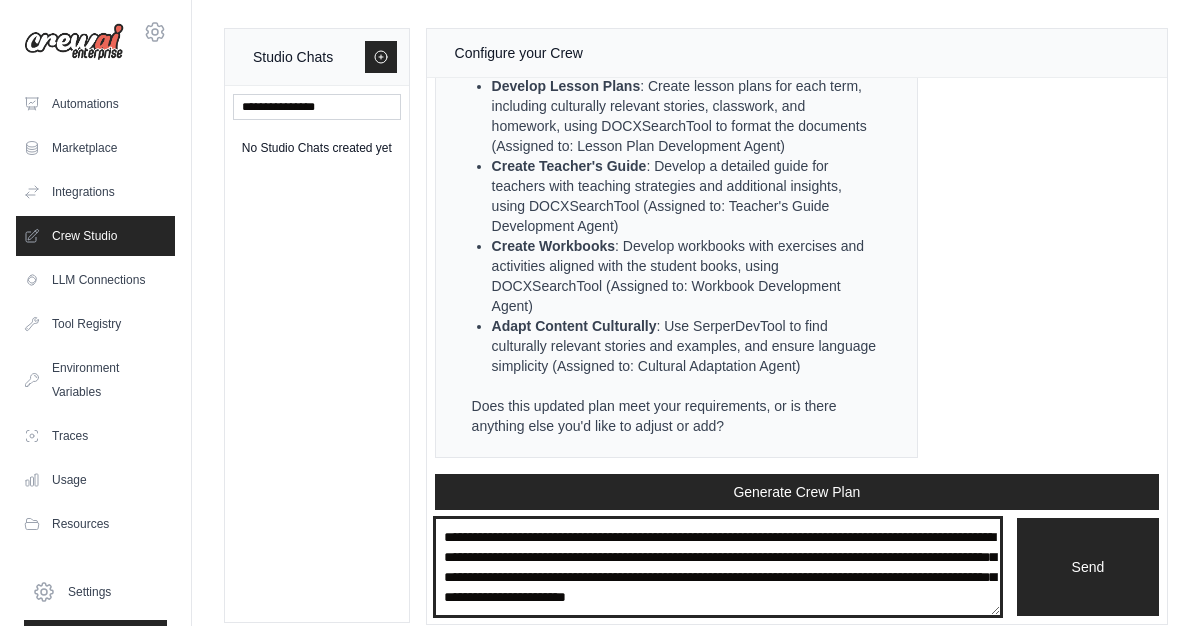 click on "**********" at bounding box center (718, 567) 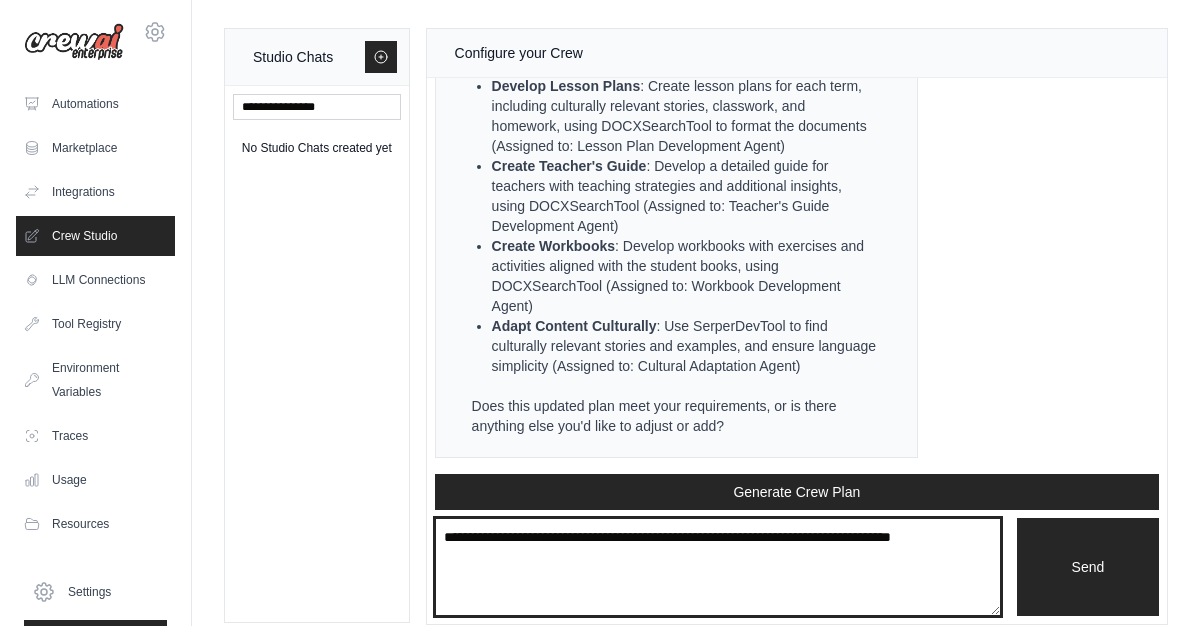 paste on "**********" 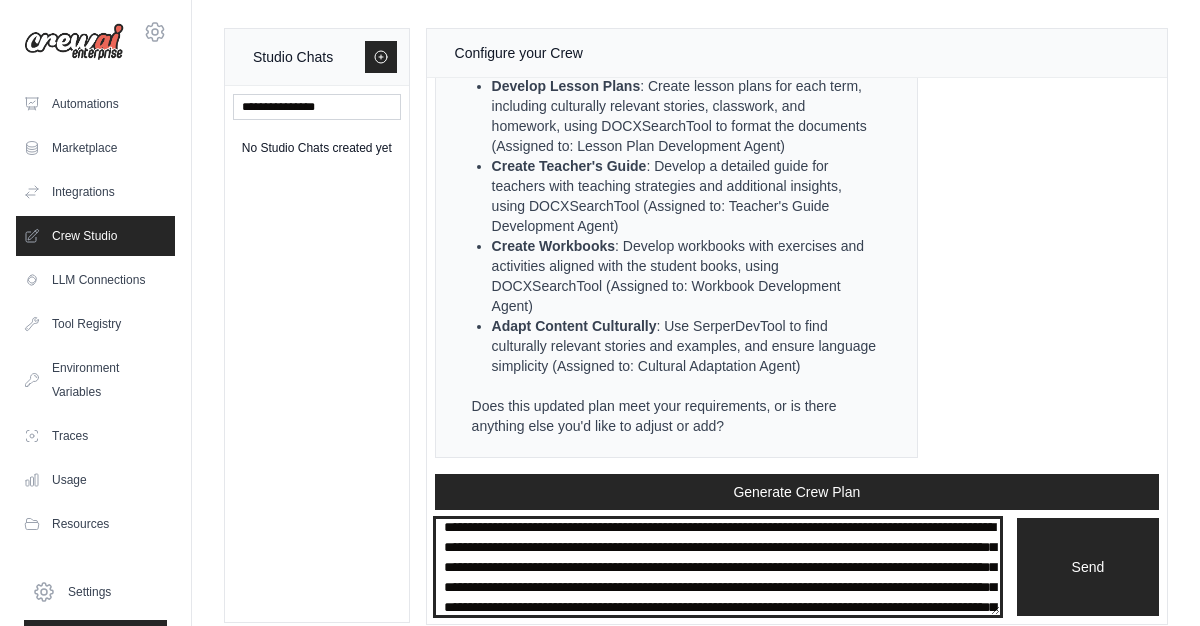 scroll, scrollTop: 70, scrollLeft: 0, axis: vertical 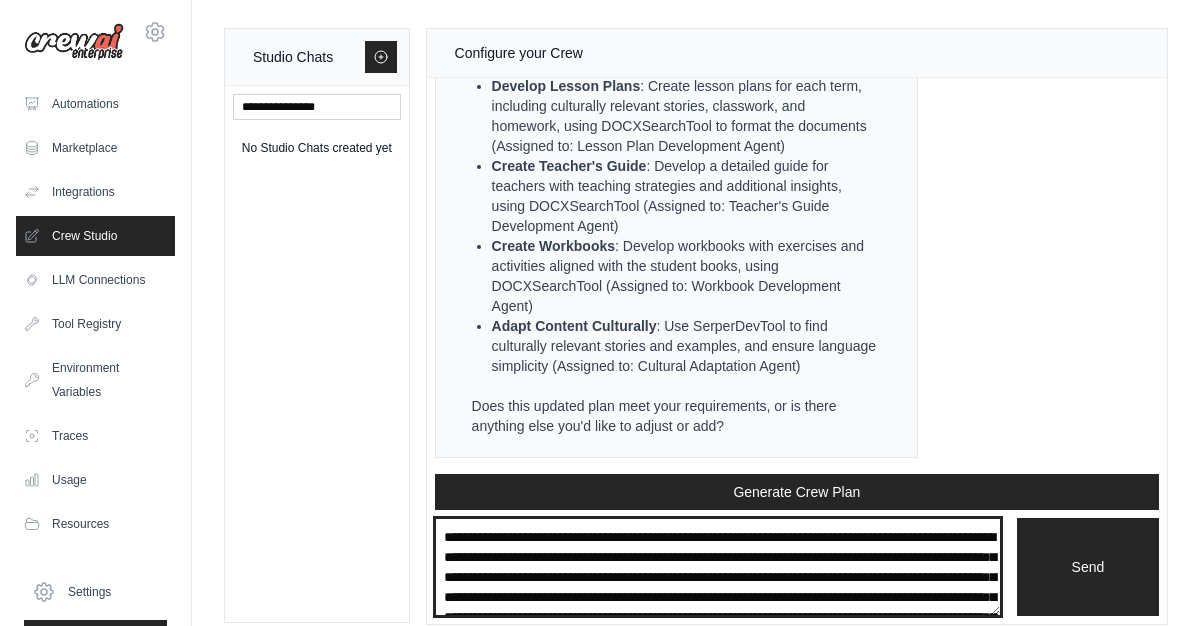 click on "**********" at bounding box center [718, 567] 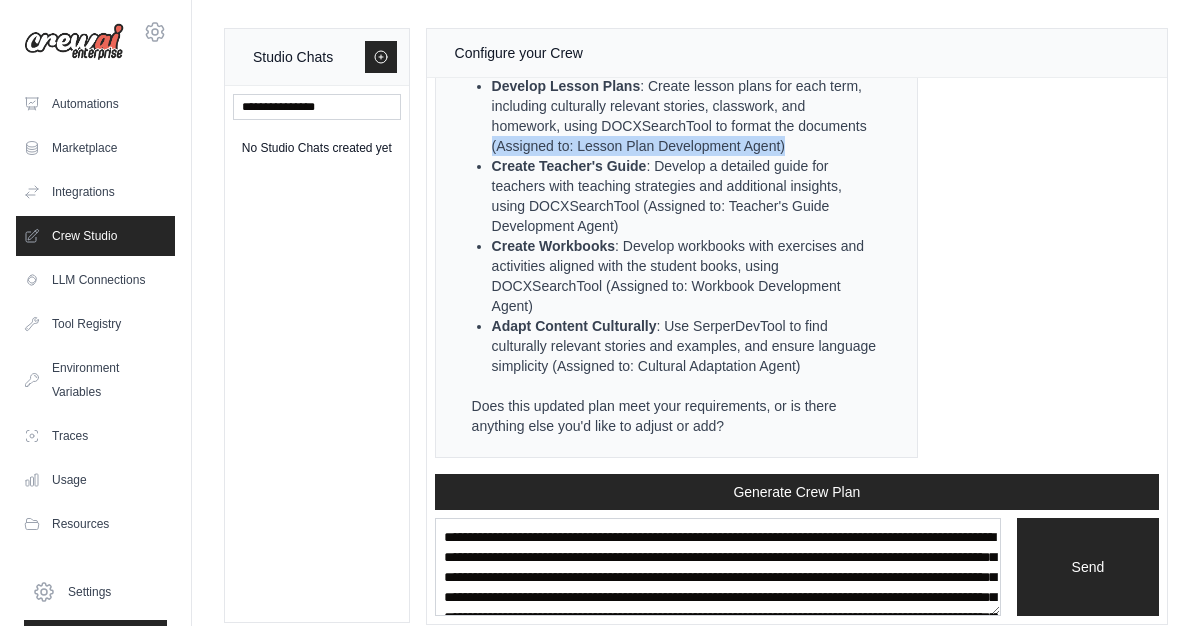 drag, startPoint x: 1181, startPoint y: 133, endPoint x: 1156, endPoint y: 229, distance: 99.20181 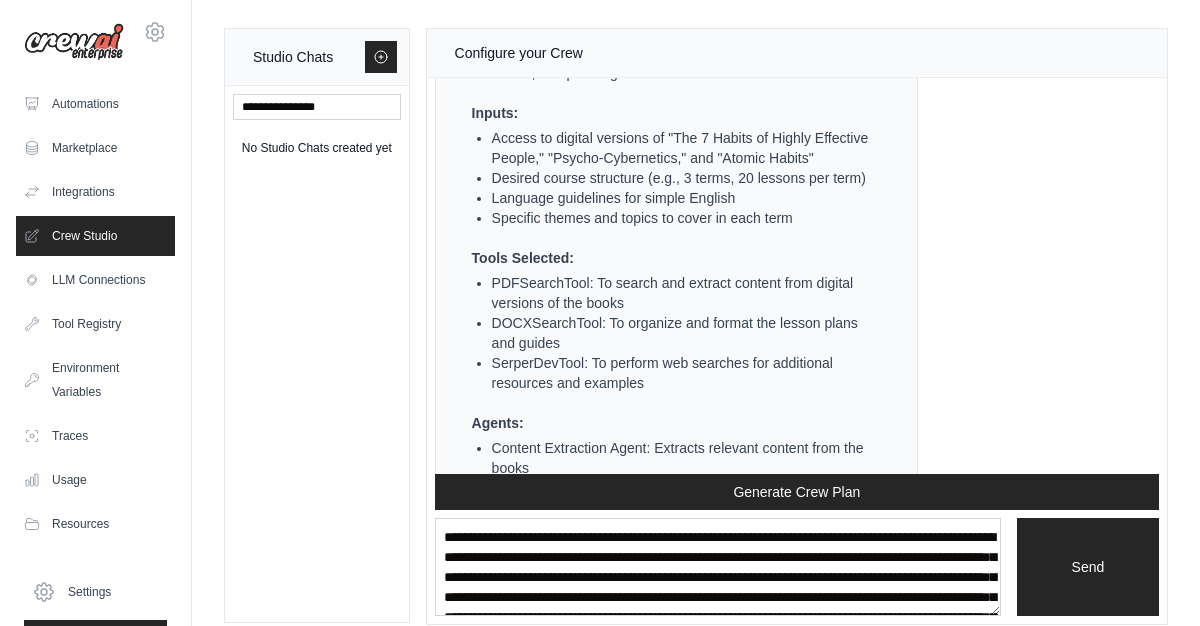 scroll, scrollTop: 2359, scrollLeft: 0, axis: vertical 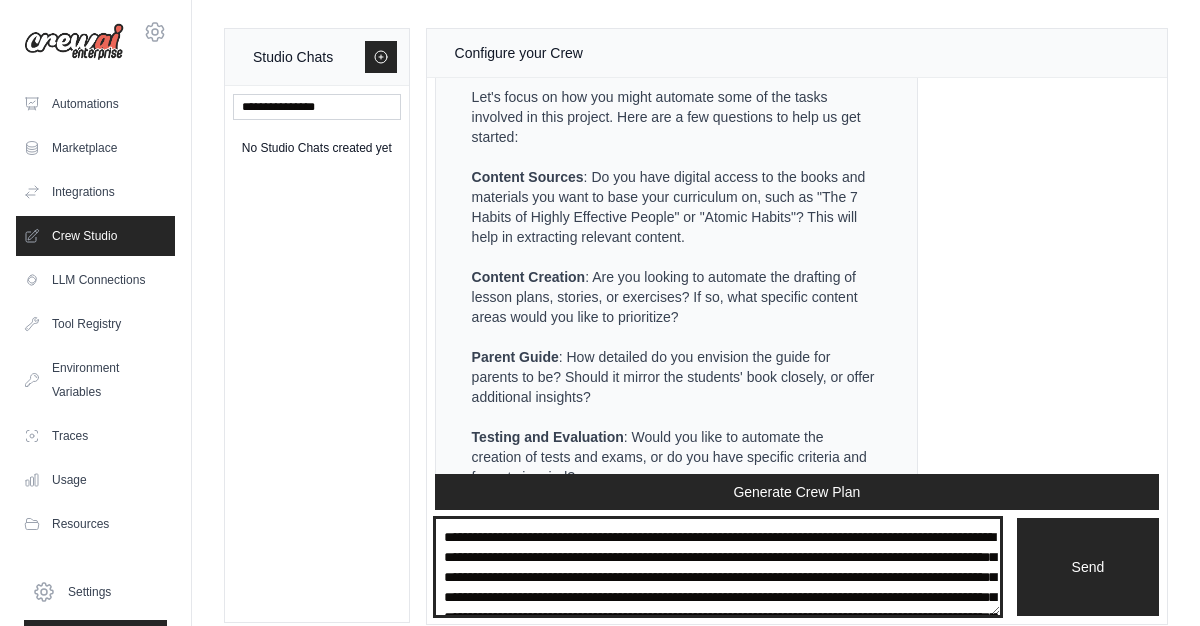 click on "**********" at bounding box center [718, 567] 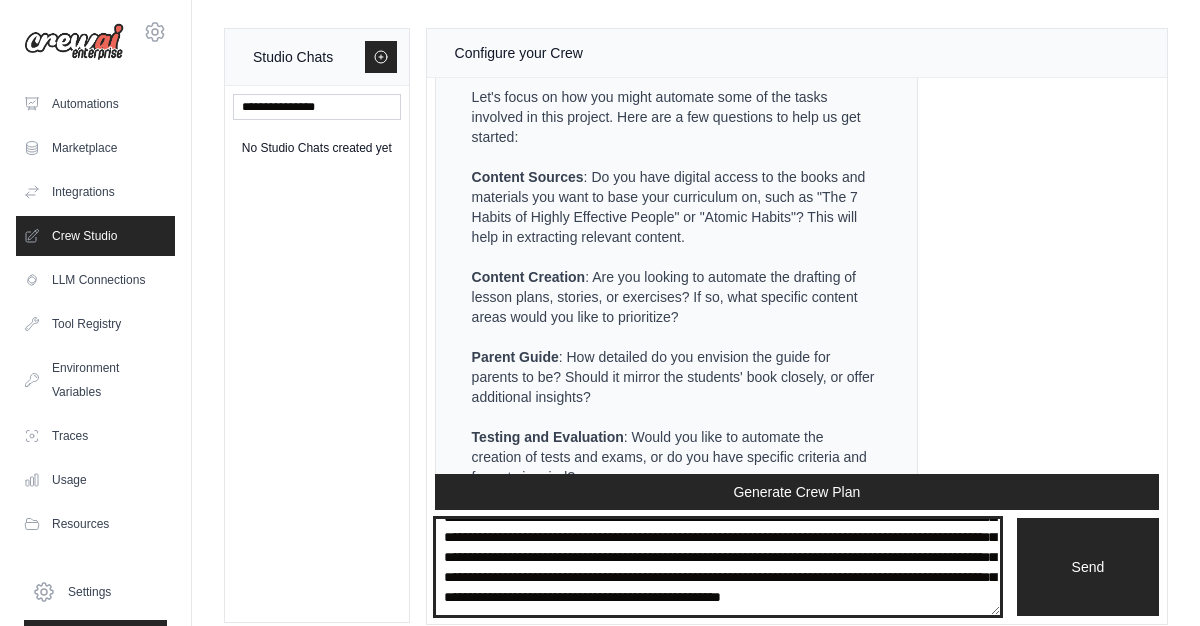 scroll, scrollTop: 100, scrollLeft: 0, axis: vertical 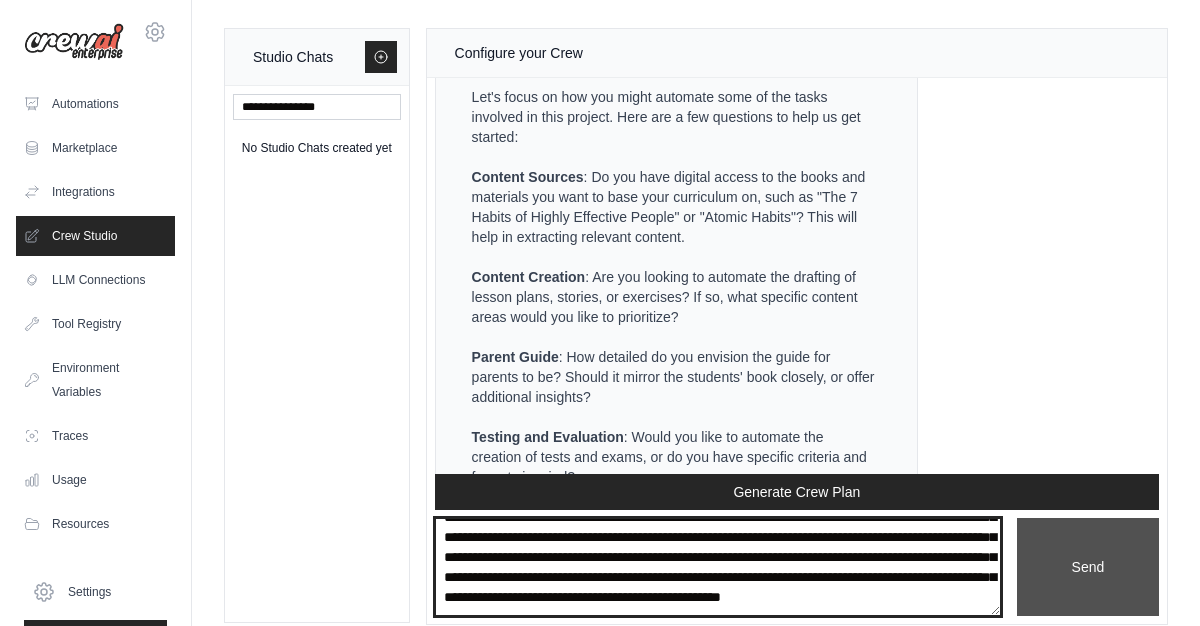 type on "**********" 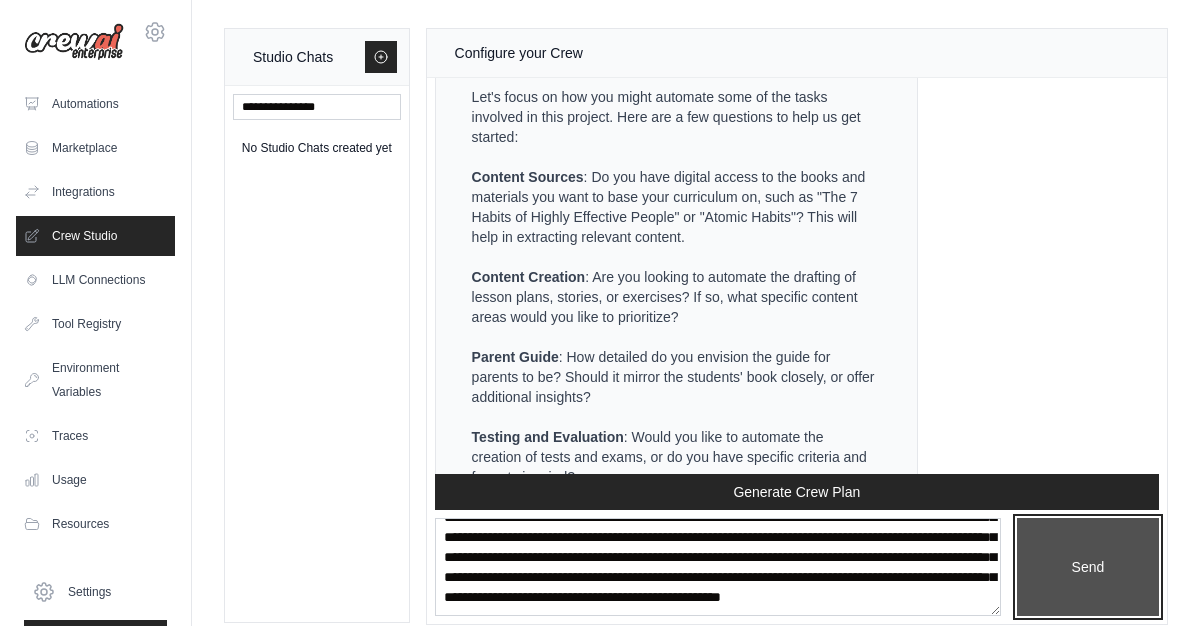 click on "Send" at bounding box center [1088, 567] 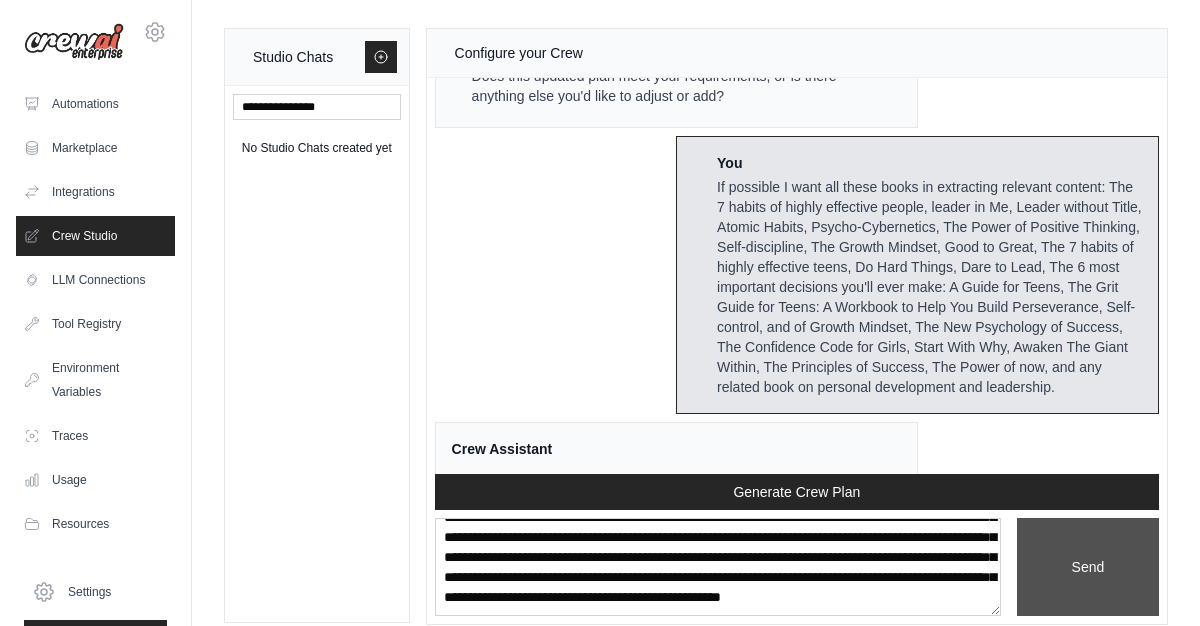 scroll, scrollTop: 6437, scrollLeft: 0, axis: vertical 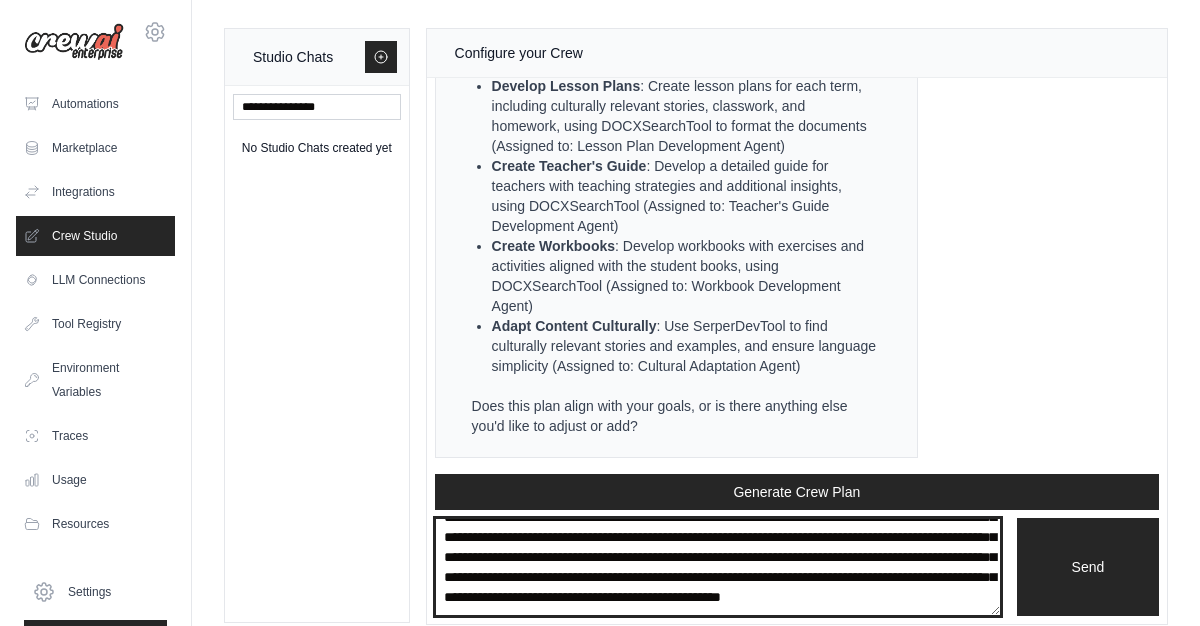 click on "**********" at bounding box center (718, 567) 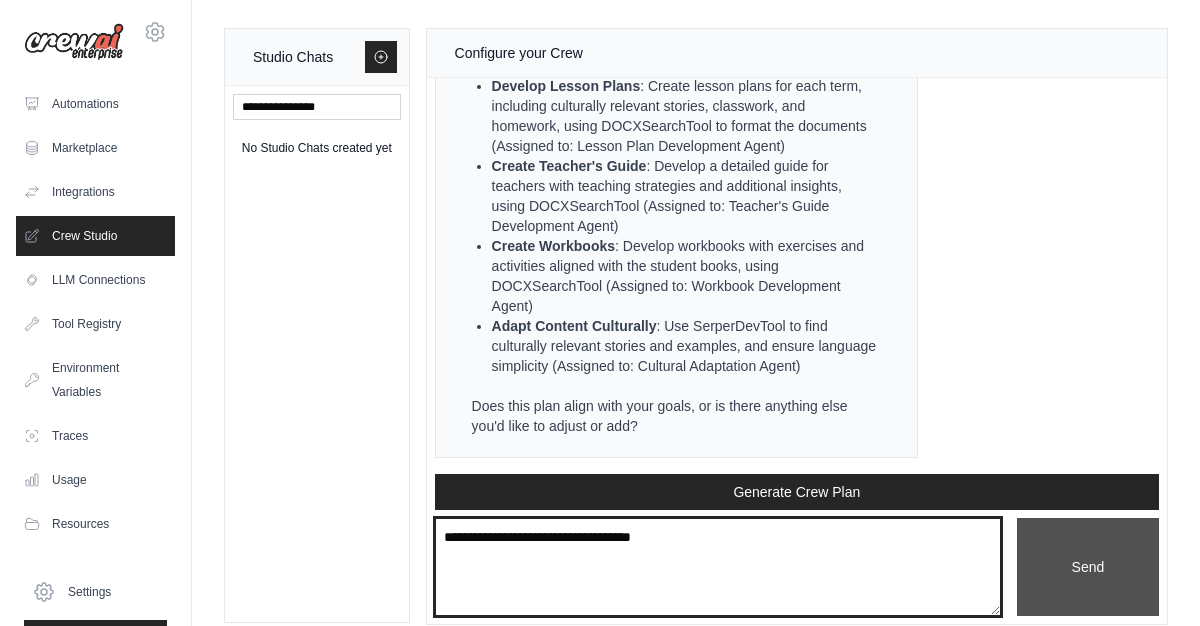 type on "**********" 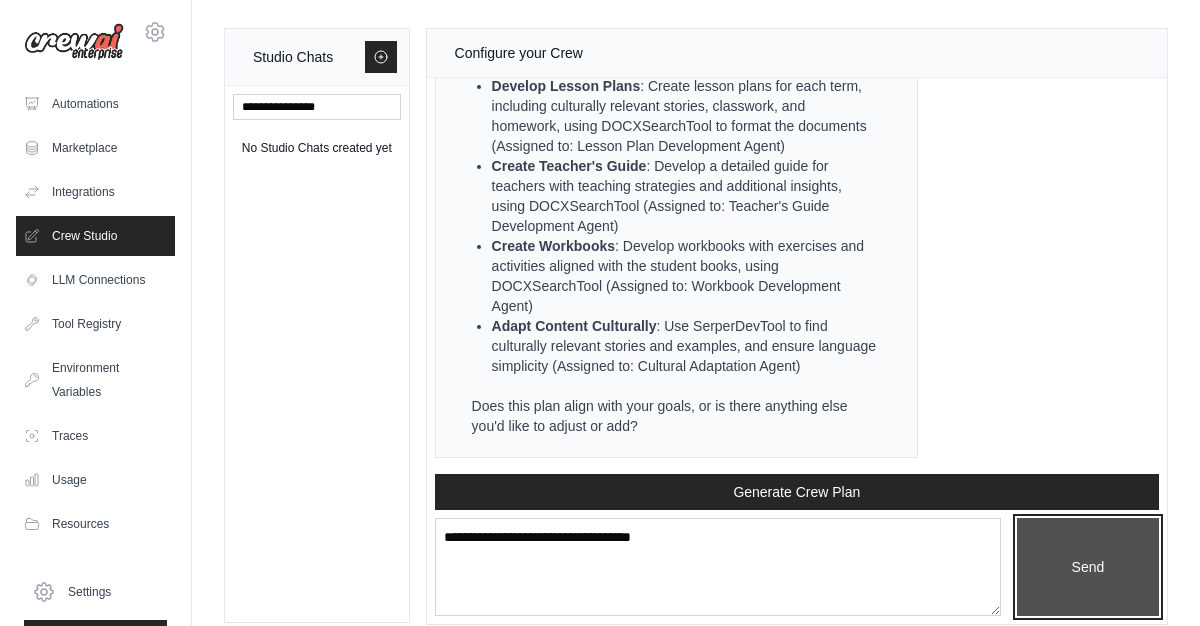 click on "Send" at bounding box center (1088, 567) 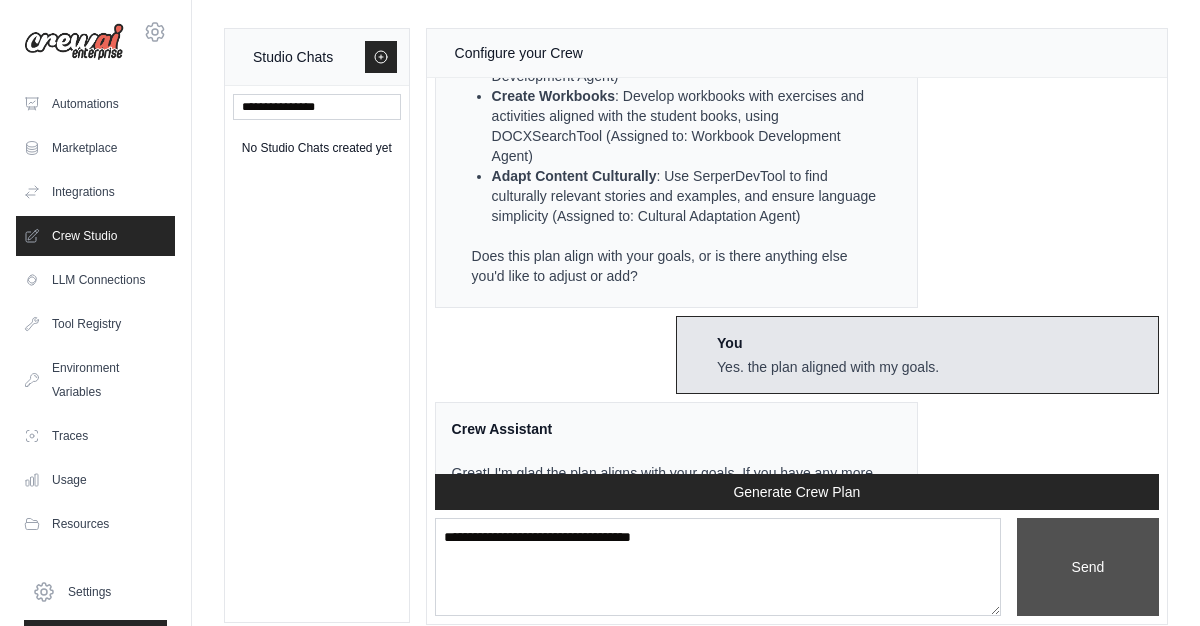 scroll, scrollTop: 6714, scrollLeft: 0, axis: vertical 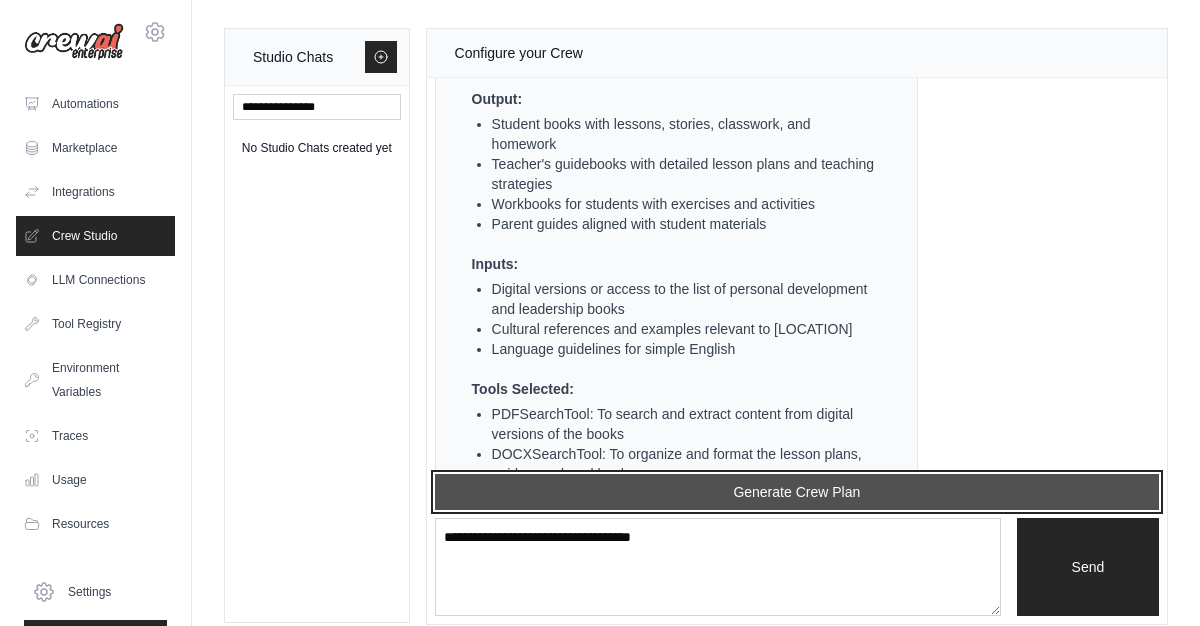 click on "Generate Crew Plan" at bounding box center [797, 492] 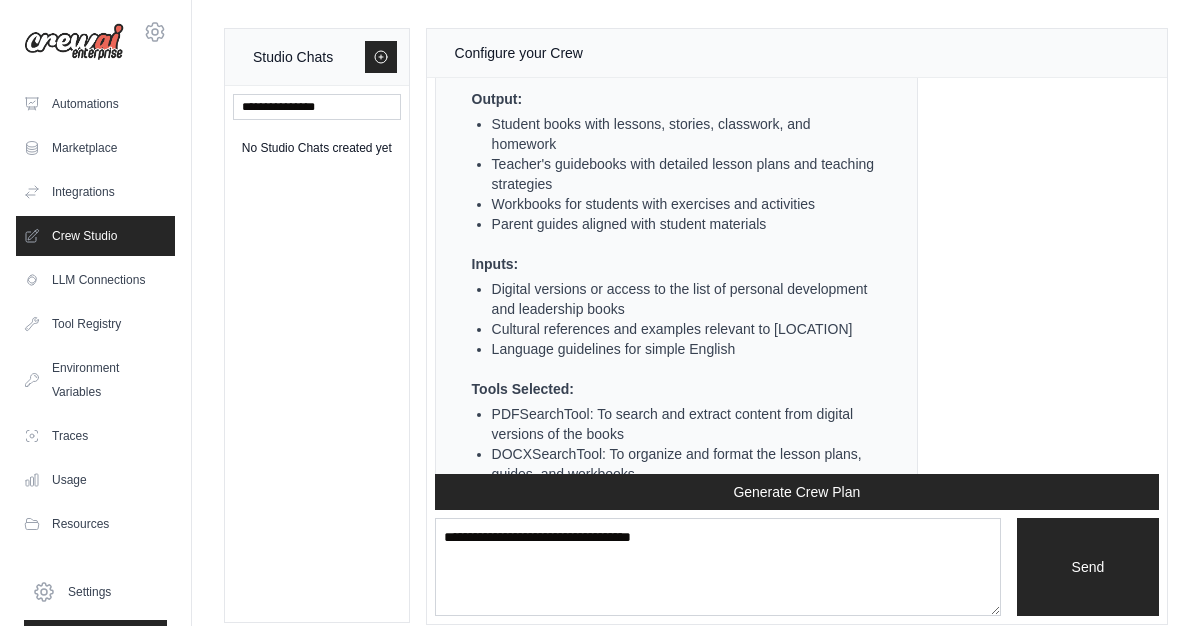 scroll, scrollTop: 8004, scrollLeft: 0, axis: vertical 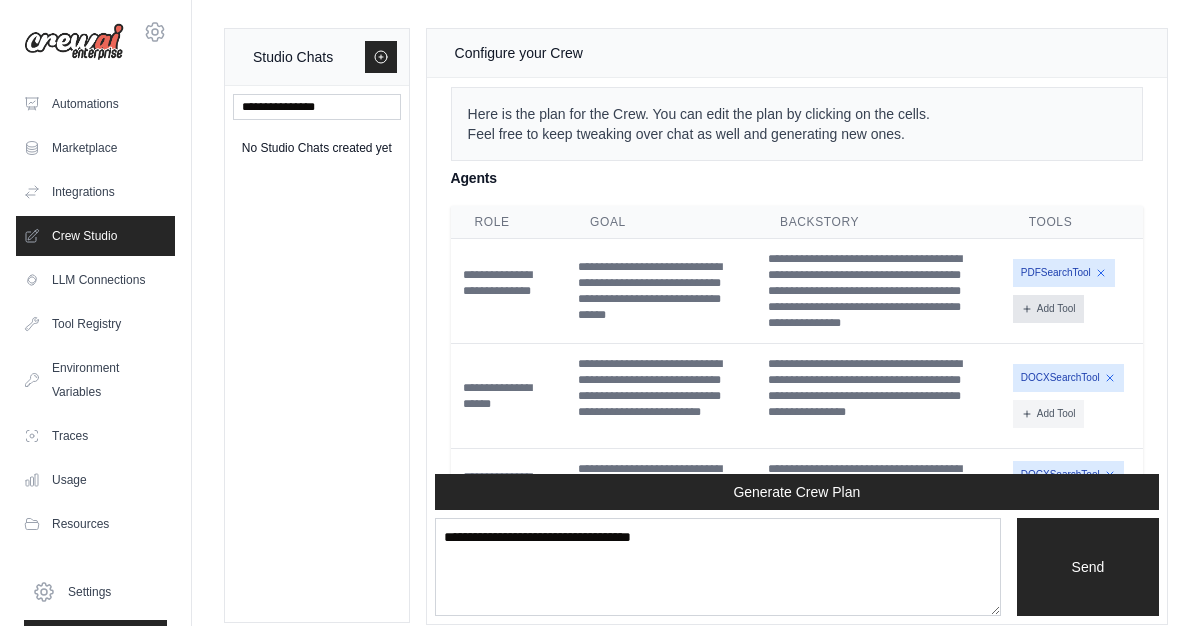 click on "Add Tool" at bounding box center [1048, 309] 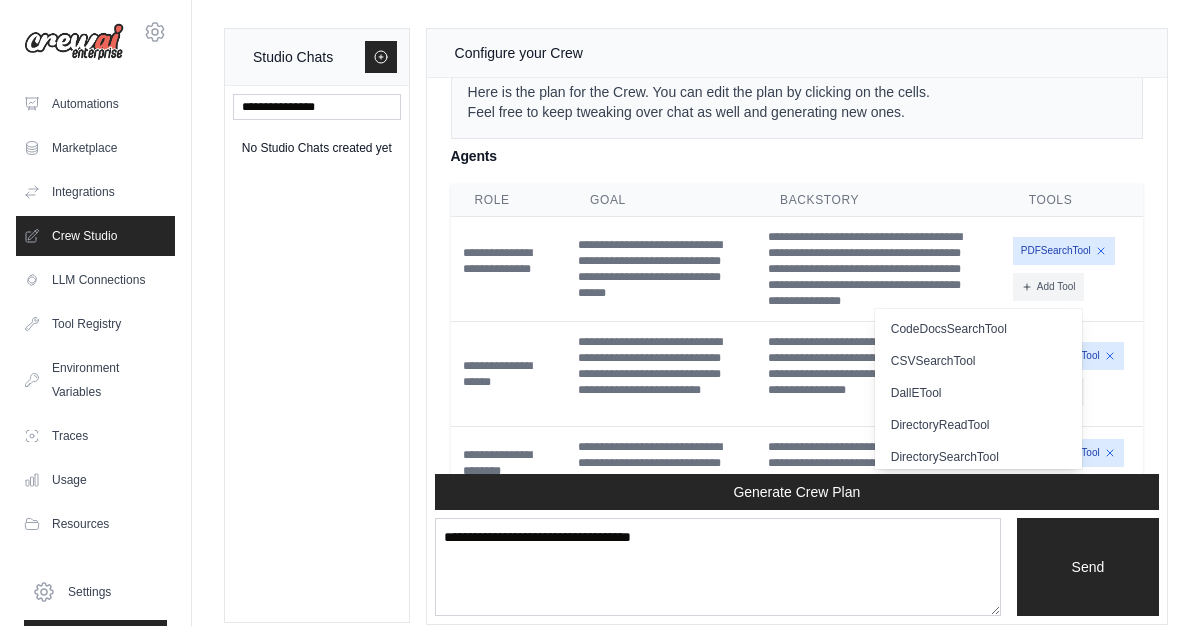 scroll, scrollTop: 7203, scrollLeft: 0, axis: vertical 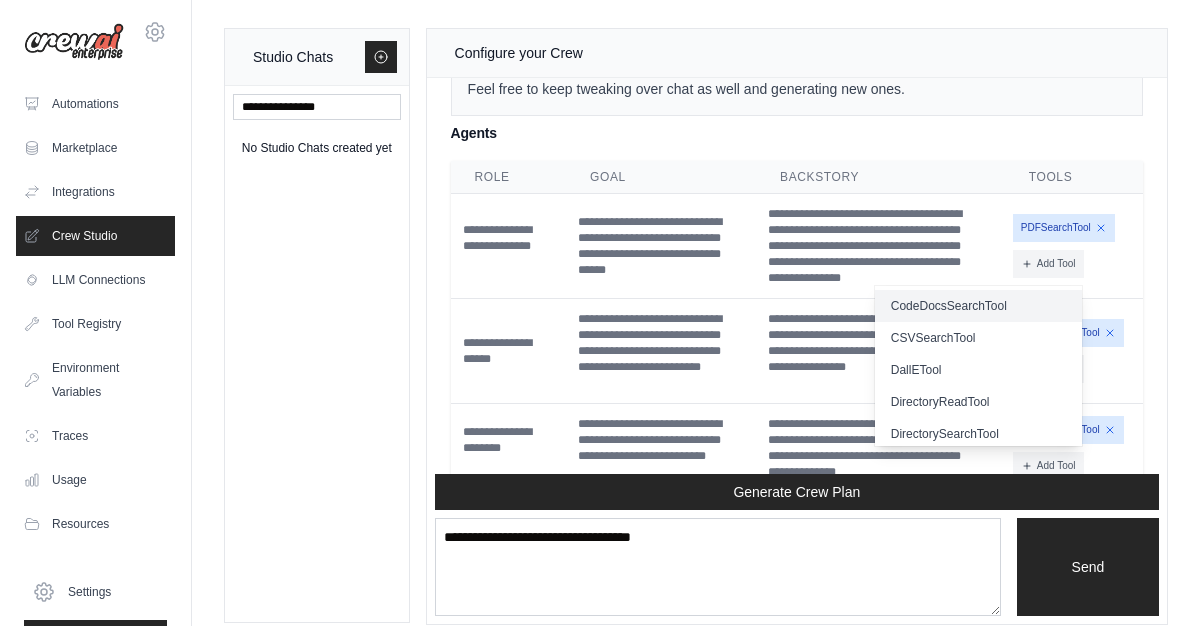 click on "CodeDocsSearchTool" at bounding box center (978, 306) 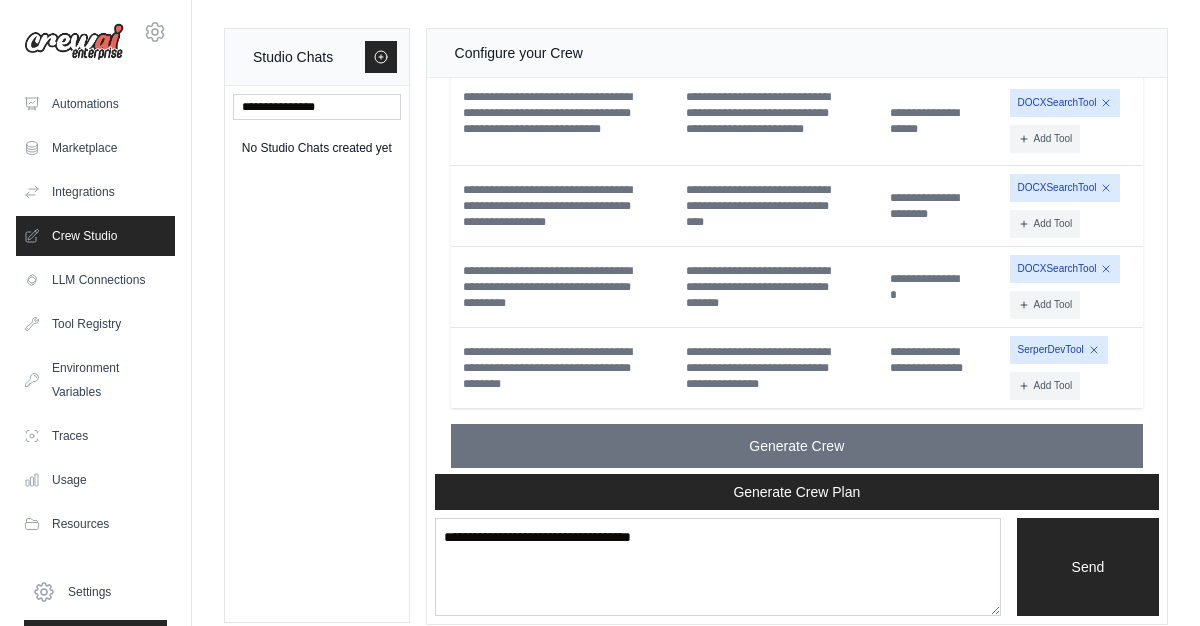 scroll, scrollTop: 8028, scrollLeft: 0, axis: vertical 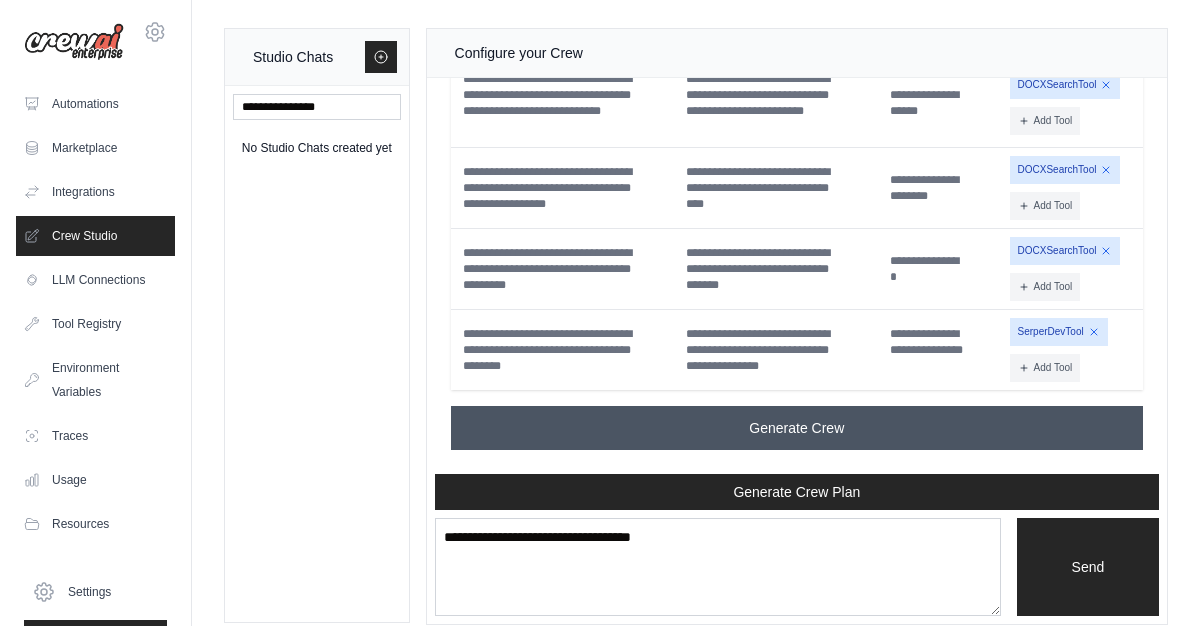 click on "Generate Crew" at bounding box center [797, 428] 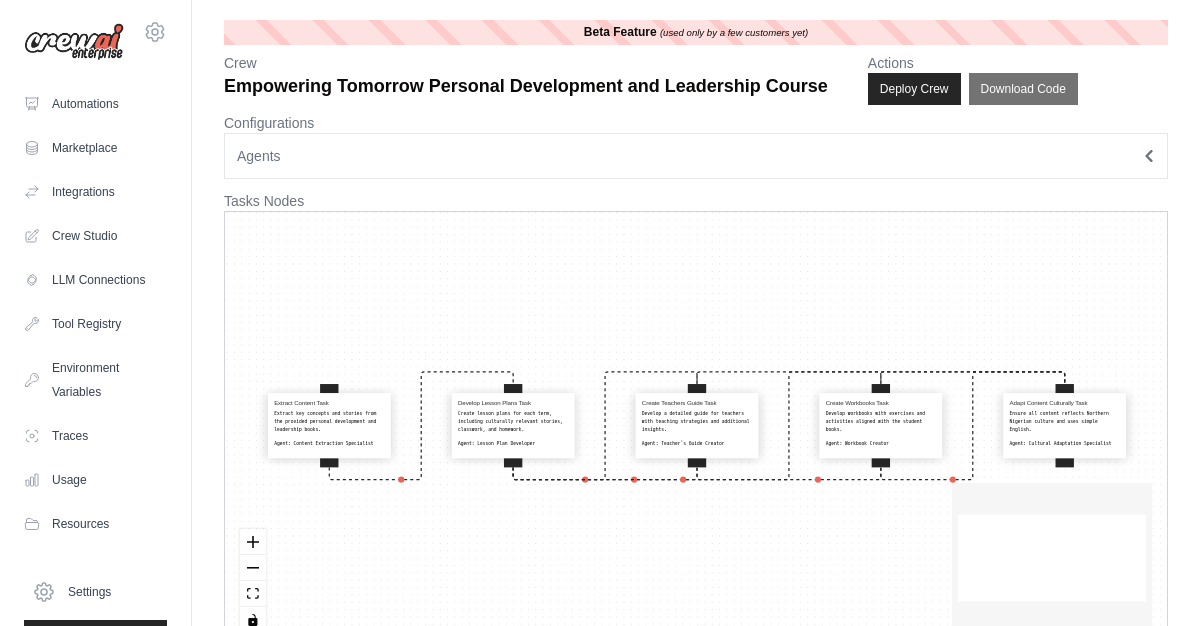 scroll, scrollTop: 0, scrollLeft: 0, axis: both 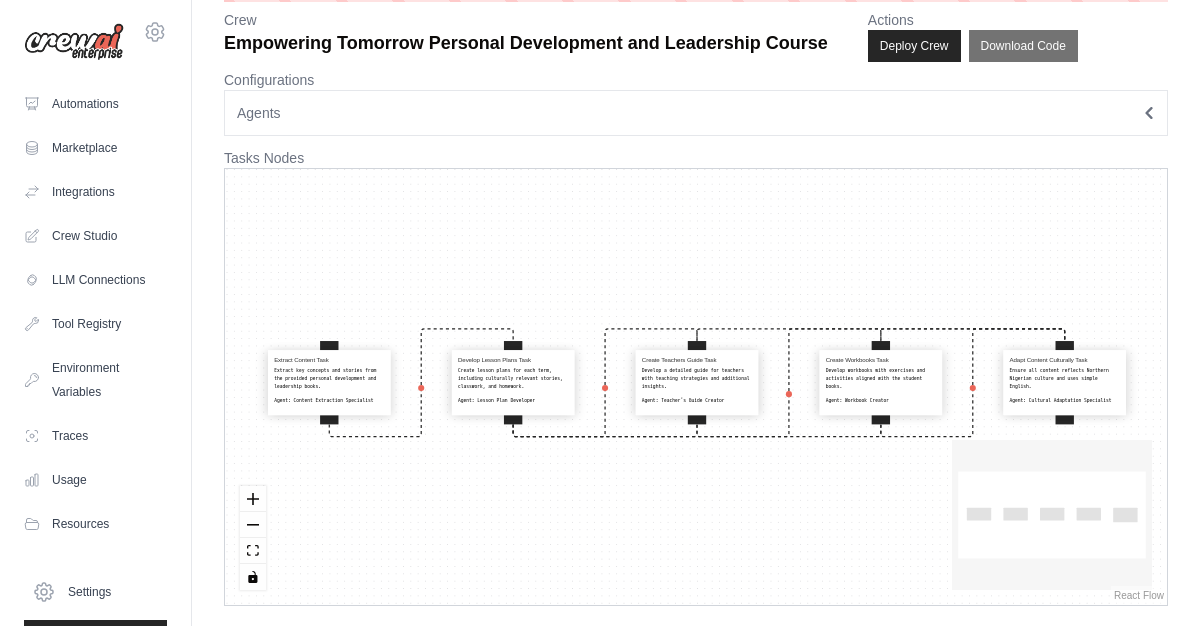 click 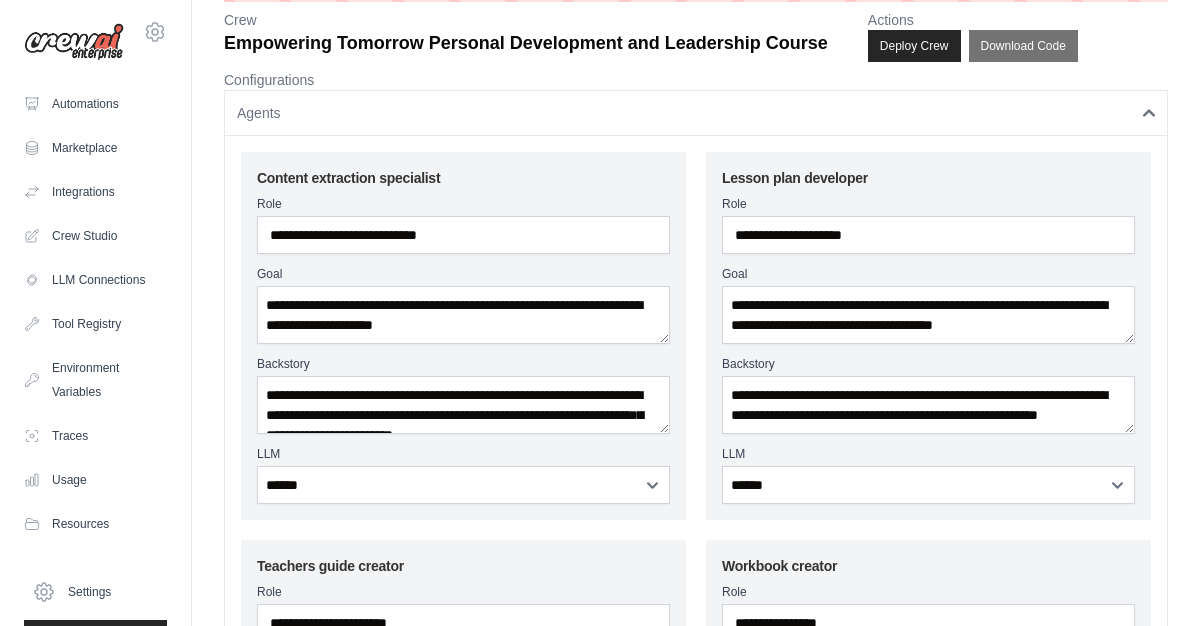 click 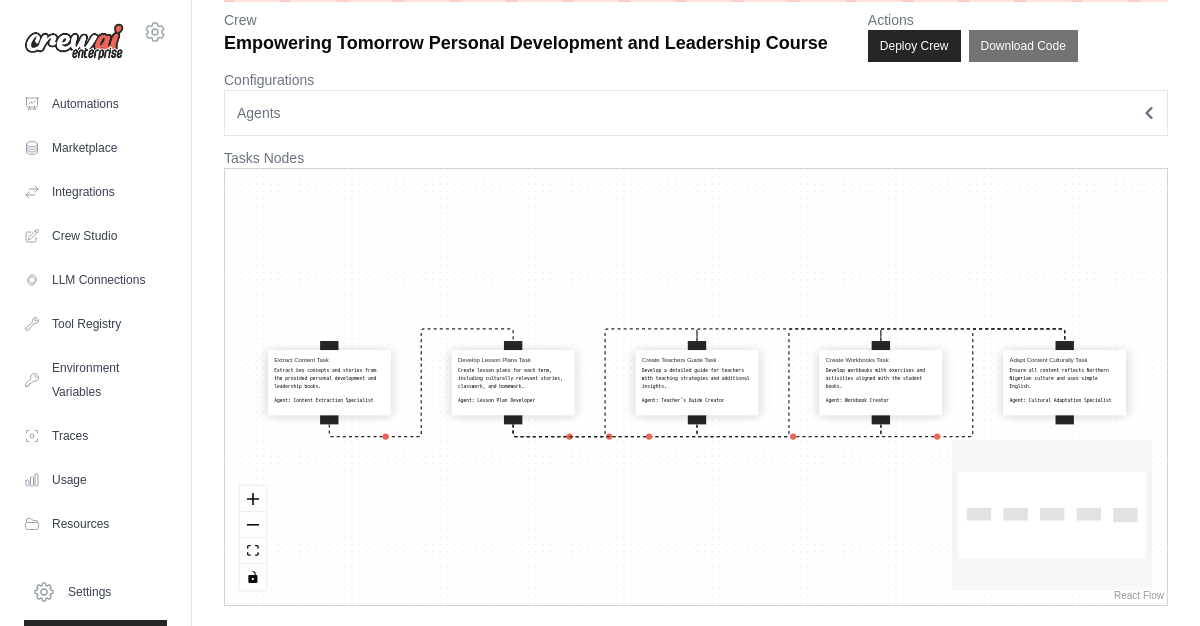 click 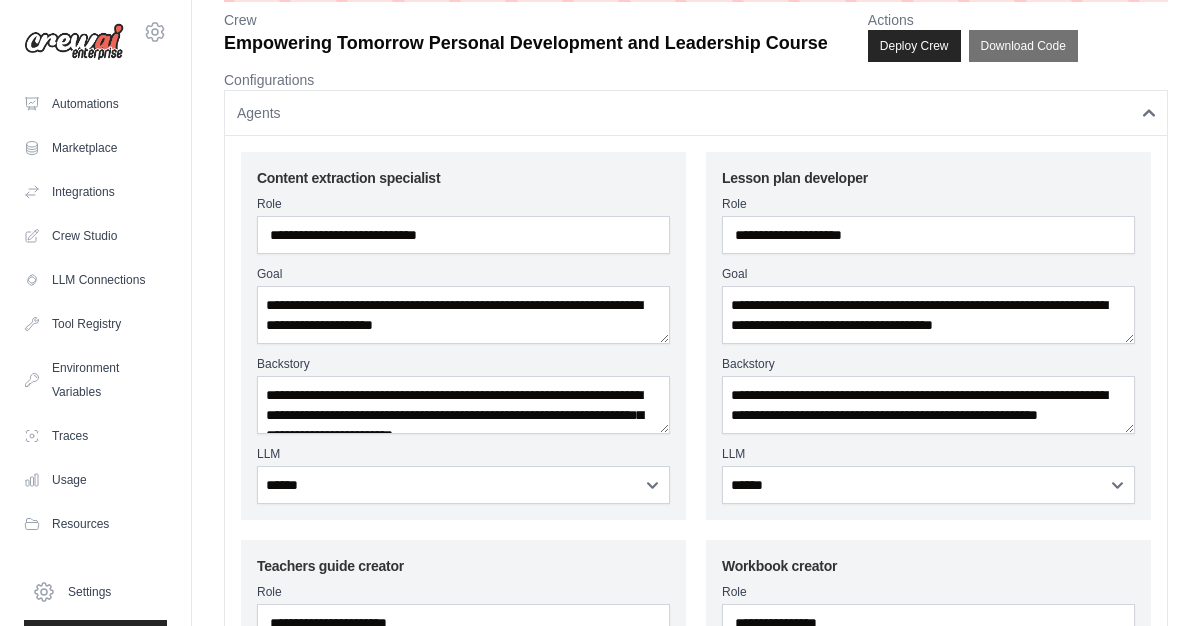 click 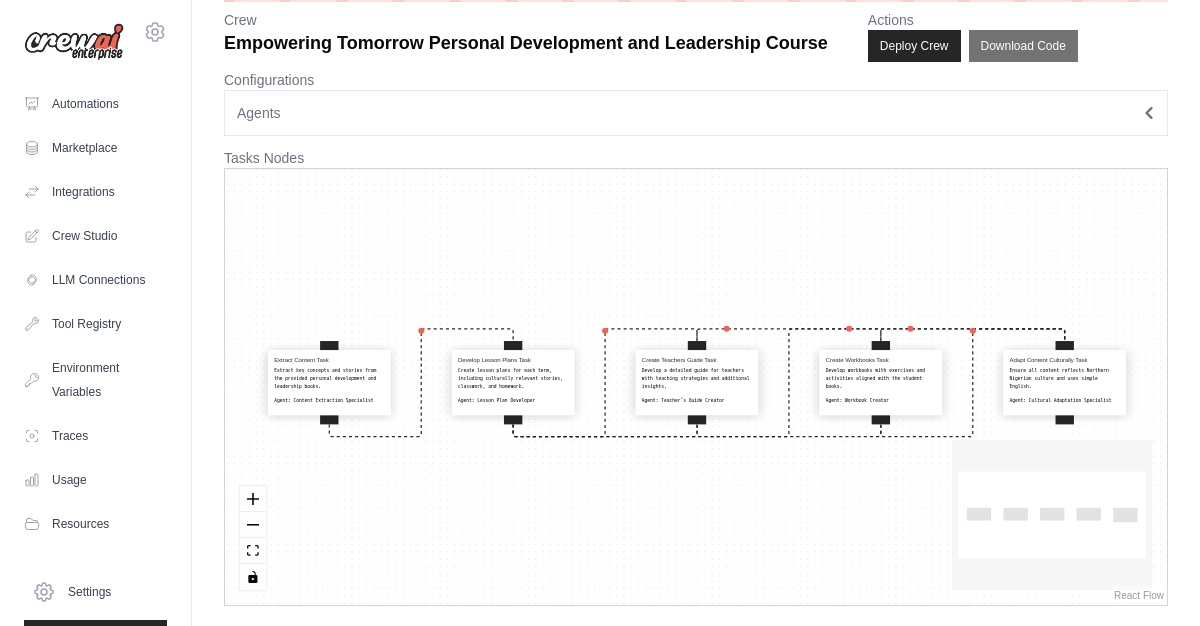 drag, startPoint x: 969, startPoint y: 216, endPoint x: 1003, endPoint y: 418, distance: 204.8414 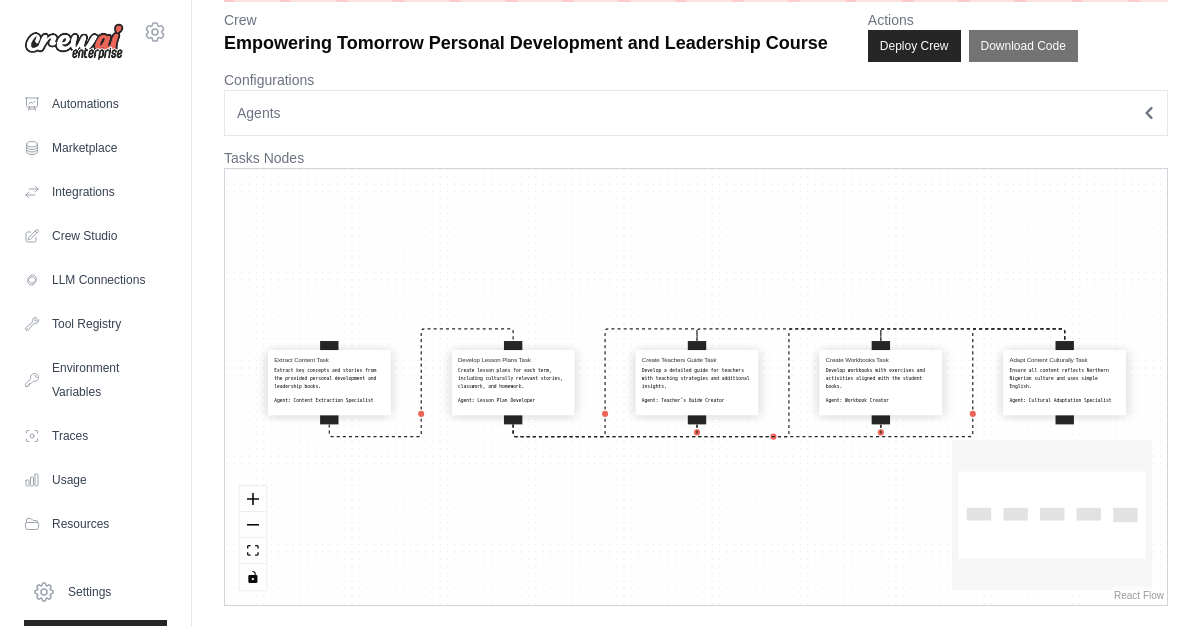 click on "Extract Content Task Extract key concepts and stories from the provided personal development and leadership books. Agent:   Content Extraction Specialist Develop Lesson Plans Task Create lesson plans for each term, including culturally relevant stories, classwork, and homework. Agent:   Lesson Plan Developer Create Teachers Guide Task Develop a detailed guide for teachers with teaching strategies and additional insights. Agent:   Teacher's Guide Creator Create Workbooks Task Develop workbooks with exercises and activities aligned with the student books. Agent:   Workbook Creator Adapt Content Culturally Task Ensure all content reflects Northern Nigerian culture and uses simple English. Agent:   Cultural Adaptation Specialist" at bounding box center (696, 387) 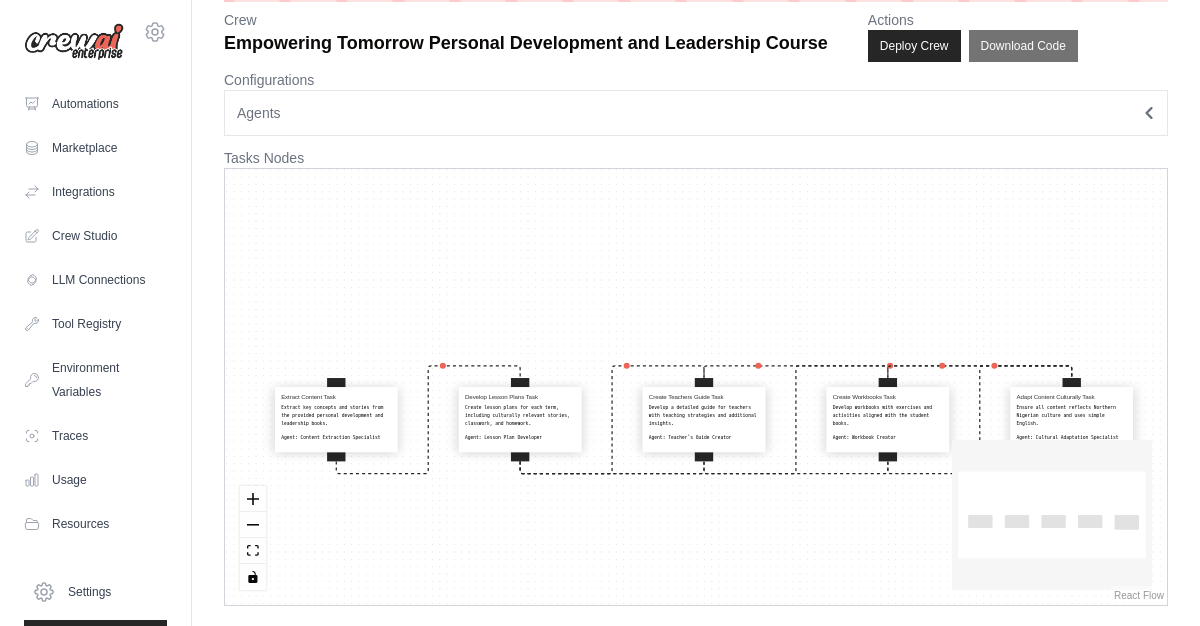 drag, startPoint x: 843, startPoint y: 520, endPoint x: 816, endPoint y: 355, distance: 167.1945 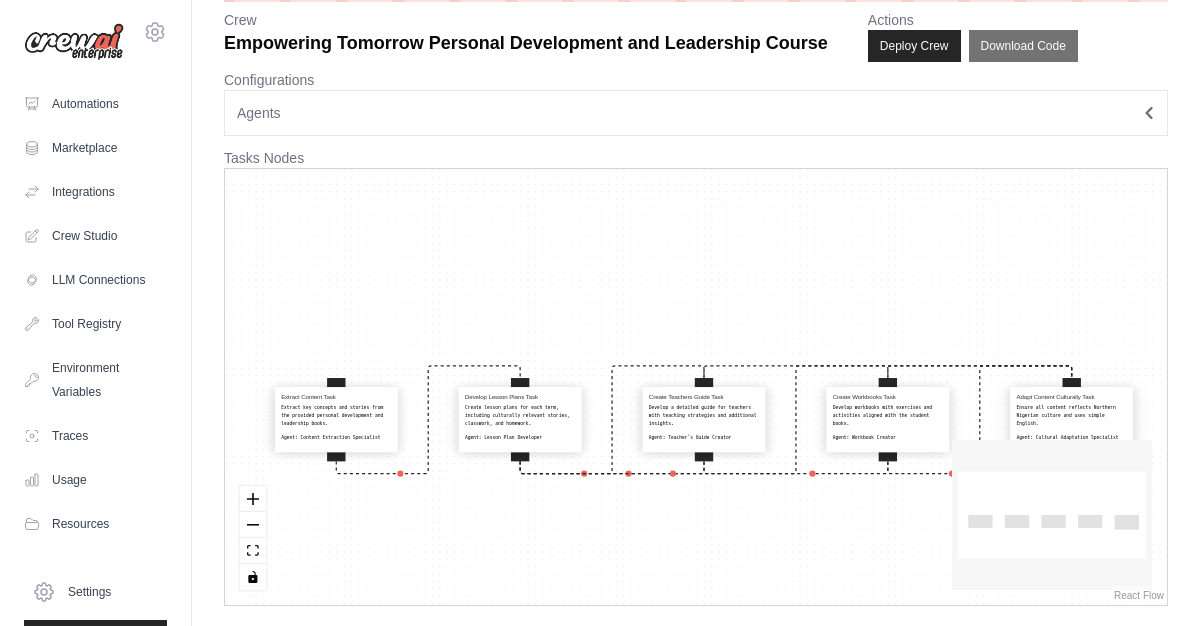 click on "Extract Content Task Extract key concepts and stories from the provided personal development and leadership books. Agent:   Content Extraction Specialist Develop Lesson Plans Task Create lesson plans for each term, including culturally relevant stories, classwork, and homework. Agent:   Lesson Plan Developer Create Teachers Guide Task Develop a detailed guide for teachers with teaching strategies and additional insights. Agent:   Teacher's Guide Creator Create Workbooks Task Develop workbooks with exercises and activities aligned with the student books. Agent:   Workbook Creator Adapt Content Culturally Task Ensure all content reflects Northern Nigerian culture and uses simple English. Agent:   Cultural Adaptation Specialist" at bounding box center (696, 387) 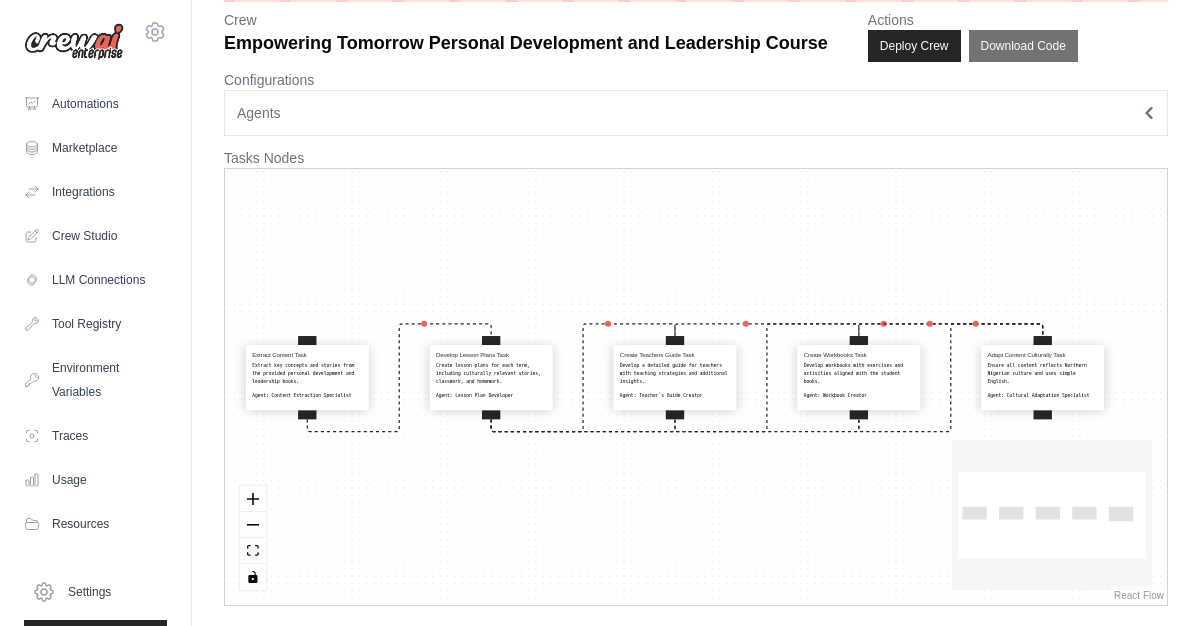 drag, startPoint x: 805, startPoint y: 352, endPoint x: 776, endPoint y: 310, distance: 51.0392 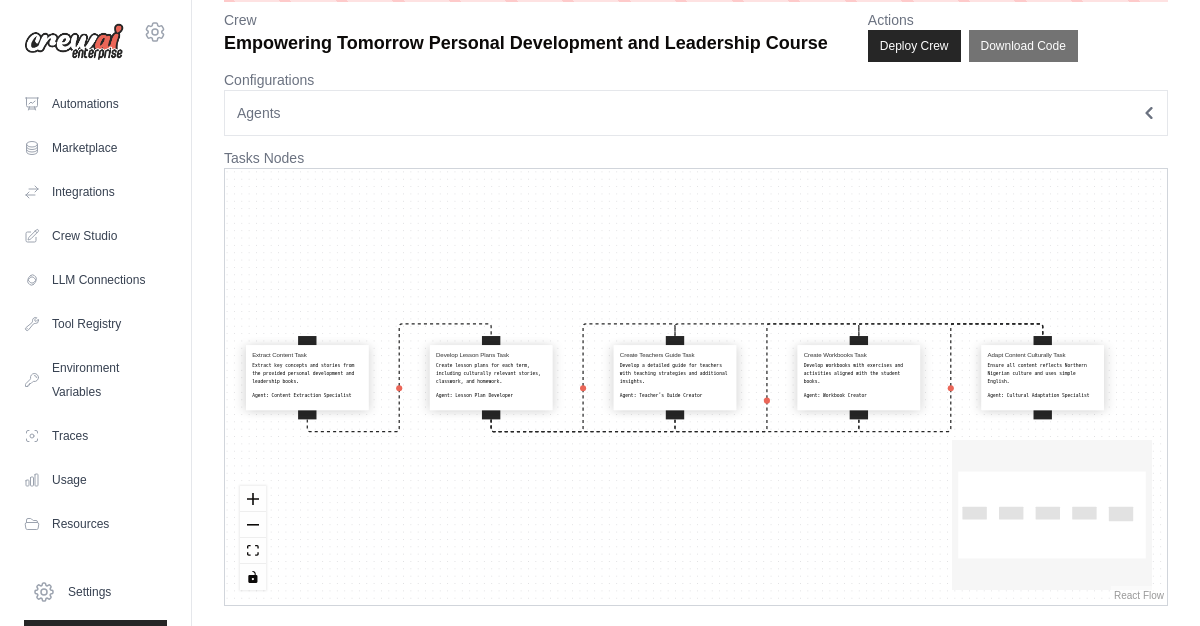 click on "Extract Content Task Extract key concepts and stories from the provided personal development and leadership books. Agent:   Content Extraction Specialist Develop Lesson Plans Task Create lesson plans for each term, including culturally relevant stories, classwork, and homework. Agent:   Lesson Plan Developer Create Teachers Guide Task Develop a detailed guide for teachers with teaching strategies and additional insights. Agent:   Teacher's Guide Creator Create Workbooks Task Develop workbooks with exercises and activities aligned with the student books. Agent:   Workbook Creator Adapt Content Culturally Task Ensure all content reflects Northern Nigerian culture and uses simple English. Agent:   Cultural Adaptation Specialist" at bounding box center (696, 387) 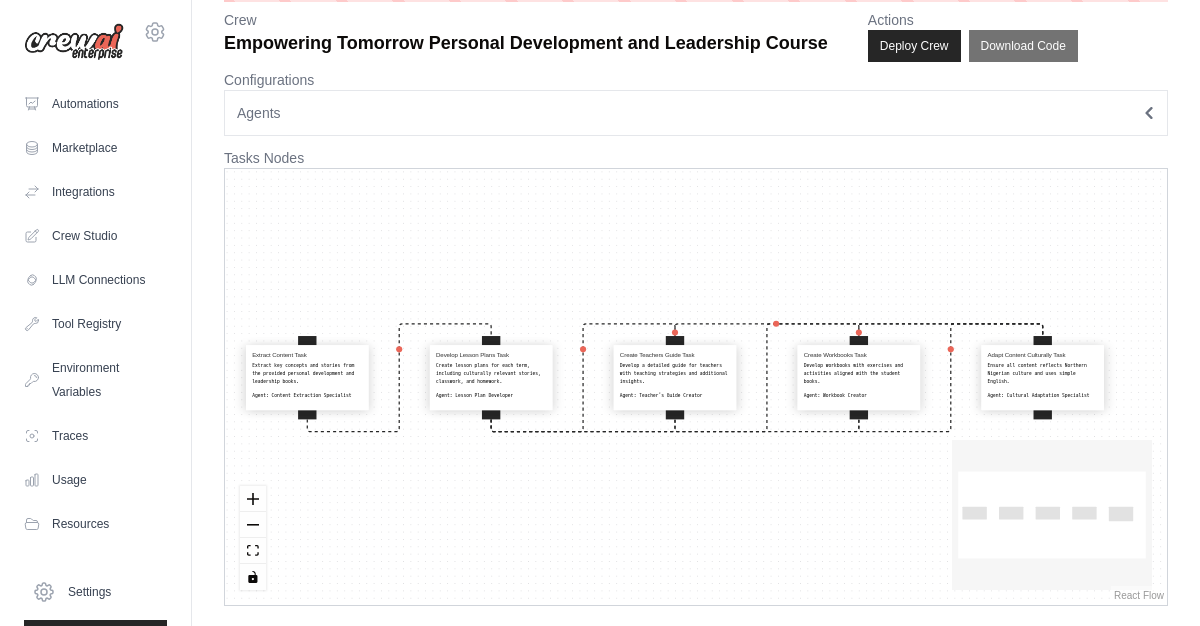 click on "Develop a detailed guide for teachers with teaching strategies and additional insights." at bounding box center [675, 373] 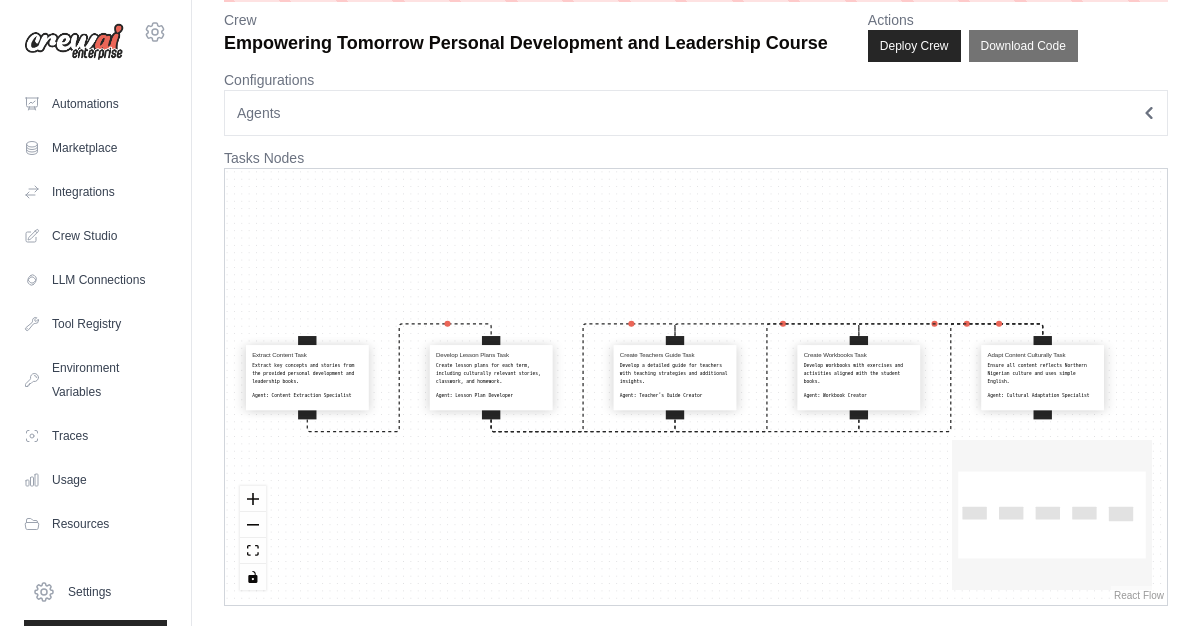 select on "**********" 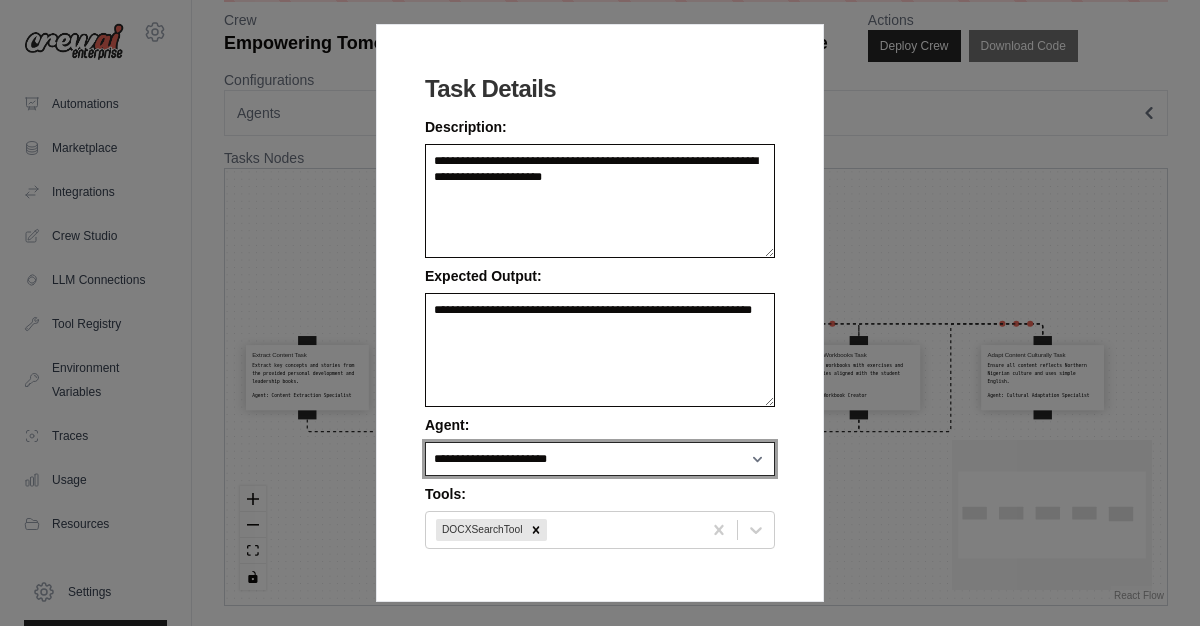click on "**********" at bounding box center [600, 459] 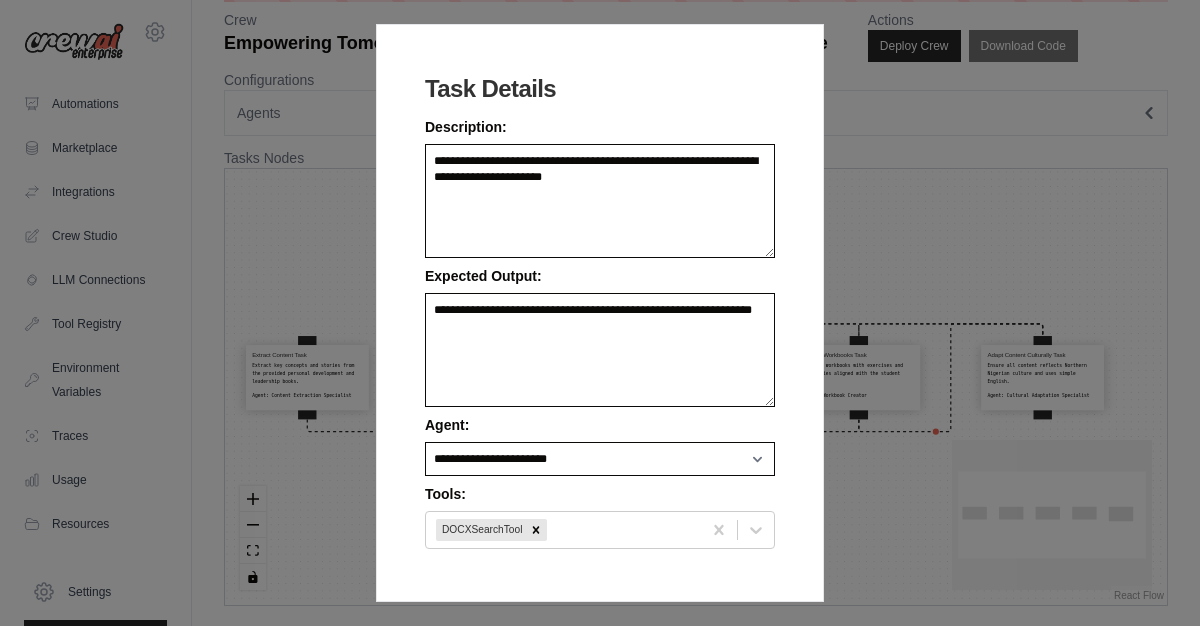 click on "**********" at bounding box center (600, 313) 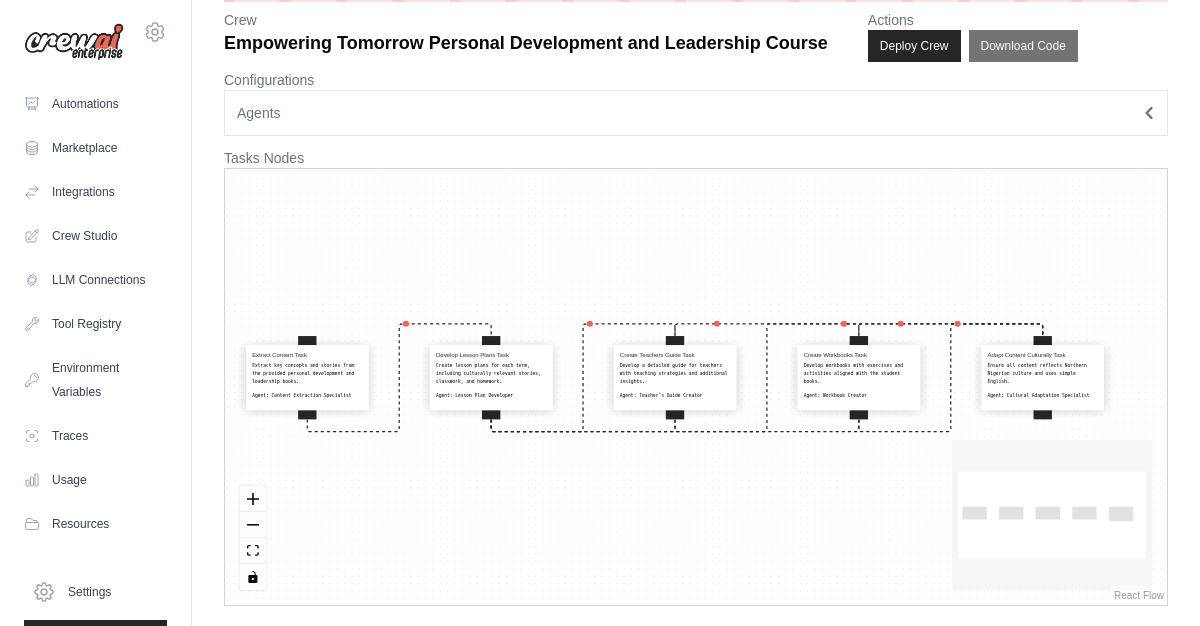 click on "Extract Content Task Extract key concepts and stories from the provided personal development and leadership books. Agent:   Content Extraction Specialist Develop Lesson Plans Task Create lesson plans for each term, including culturally relevant stories, classwork, and homework. Agent:   Lesson Plan Developer Create Teachers Guide Task Develop a detailed guide for teachers with teaching strategies and additional insights. Agent:   Teacher's Guide Creator Create Workbooks Task Develop workbooks with exercises and activities aligned with the student books. Agent:   Workbook Creator Adapt Content Culturally Task Ensure all content reflects Northern Nigerian culture and uses simple English. Agent:   Cultural Adaptation Specialist" at bounding box center (696, 387) 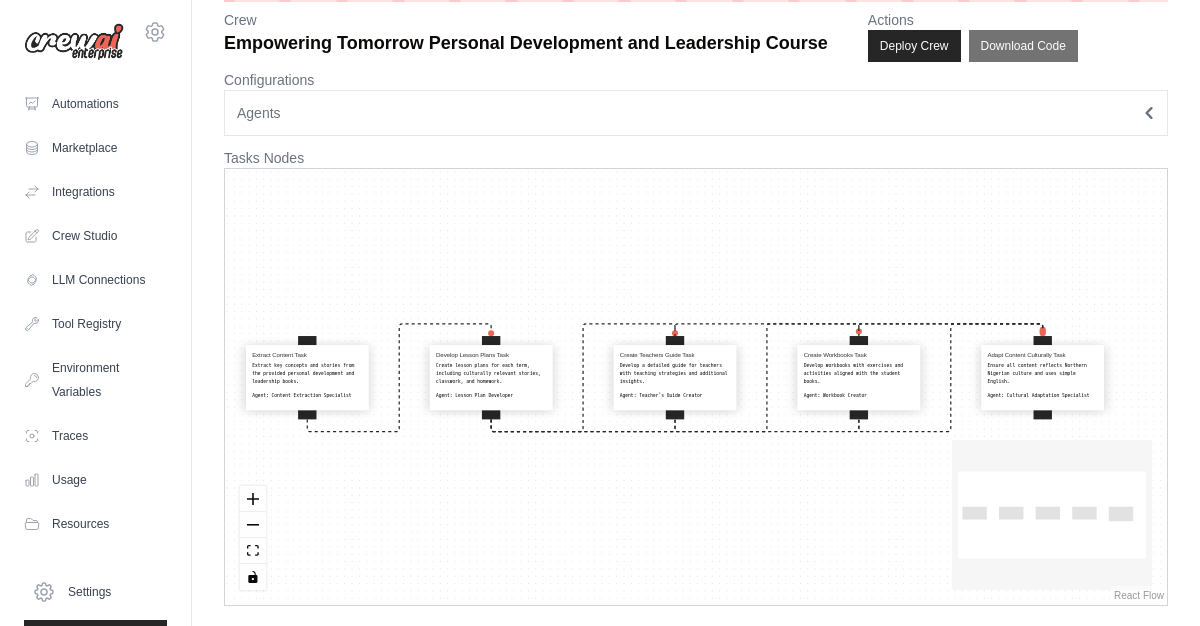 click on "Extract Content Task Extract key concepts and stories from the provided personal development and leadership books. Agent:   Content Extraction Specialist Develop Lesson Plans Task Create lesson plans for each term, including culturally relevant stories, classwork, and homework. Agent:   Lesson Plan Developer Create Teachers Guide Task Develop a detailed guide for teachers with teaching strategies and additional insights. Agent:   Teacher's Guide Creator Create Workbooks Task Develop workbooks with exercises and activities aligned with the student books. Agent:   Workbook Creator Adapt Content Culturally Task Ensure all content reflects Northern Nigerian culture and uses simple English. Agent:   Cultural Adaptation Specialist" at bounding box center (696, 387) 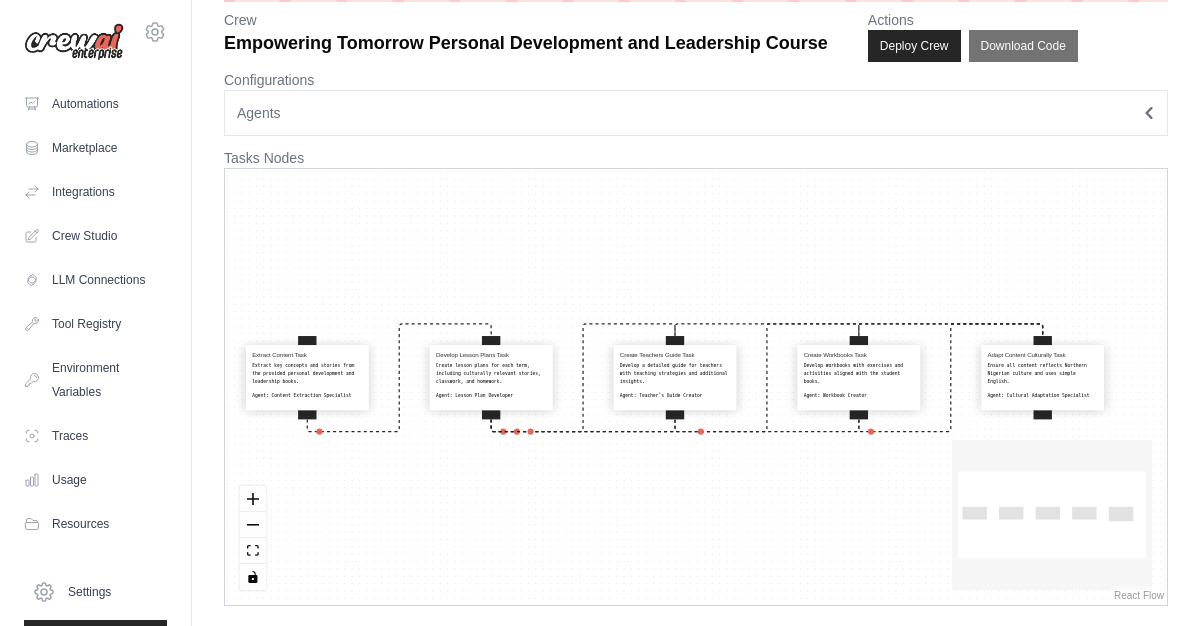 click on "**********" at bounding box center [696, 291] 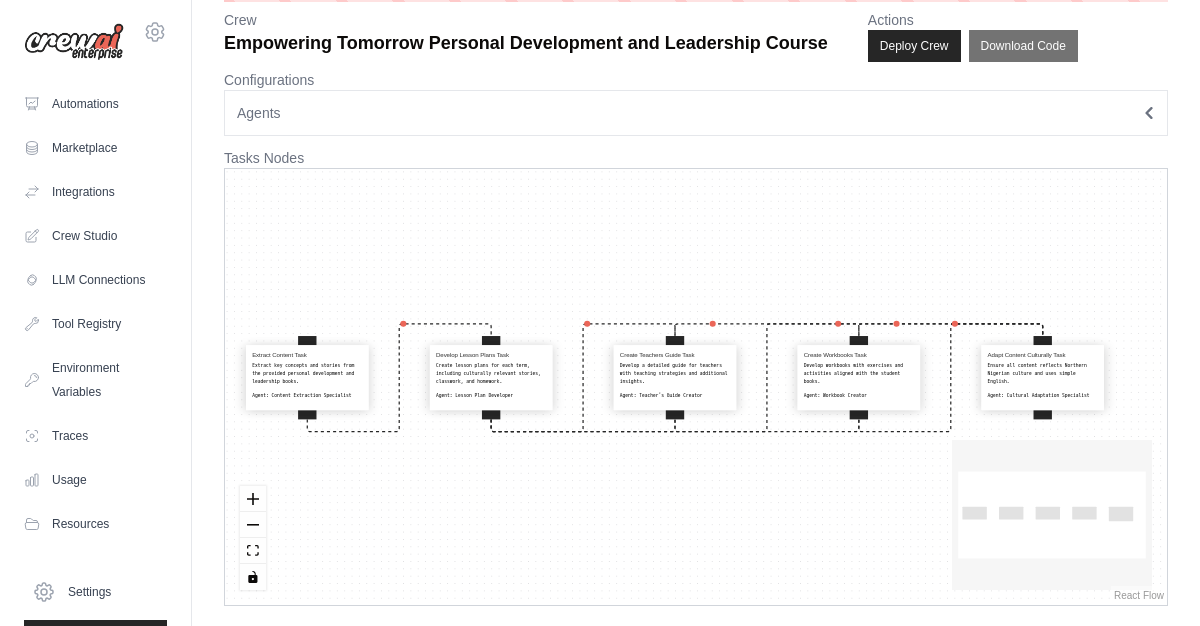 click on "**********" at bounding box center (696, 291) 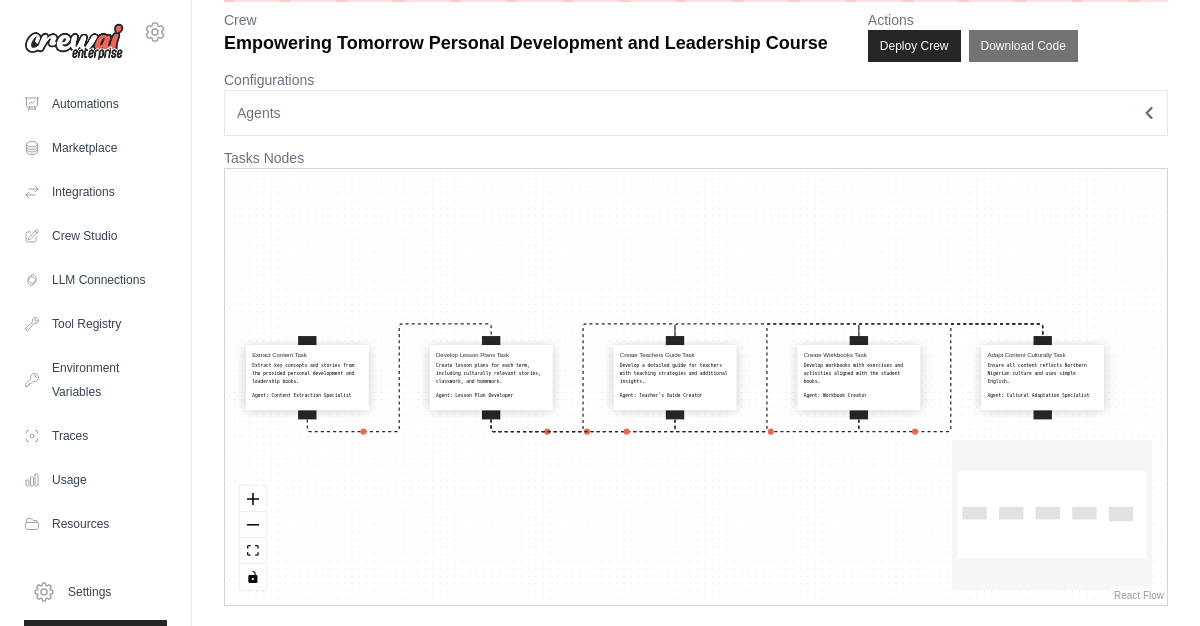 drag, startPoint x: 848, startPoint y: 185, endPoint x: 1041, endPoint y: 98, distance: 211.70262 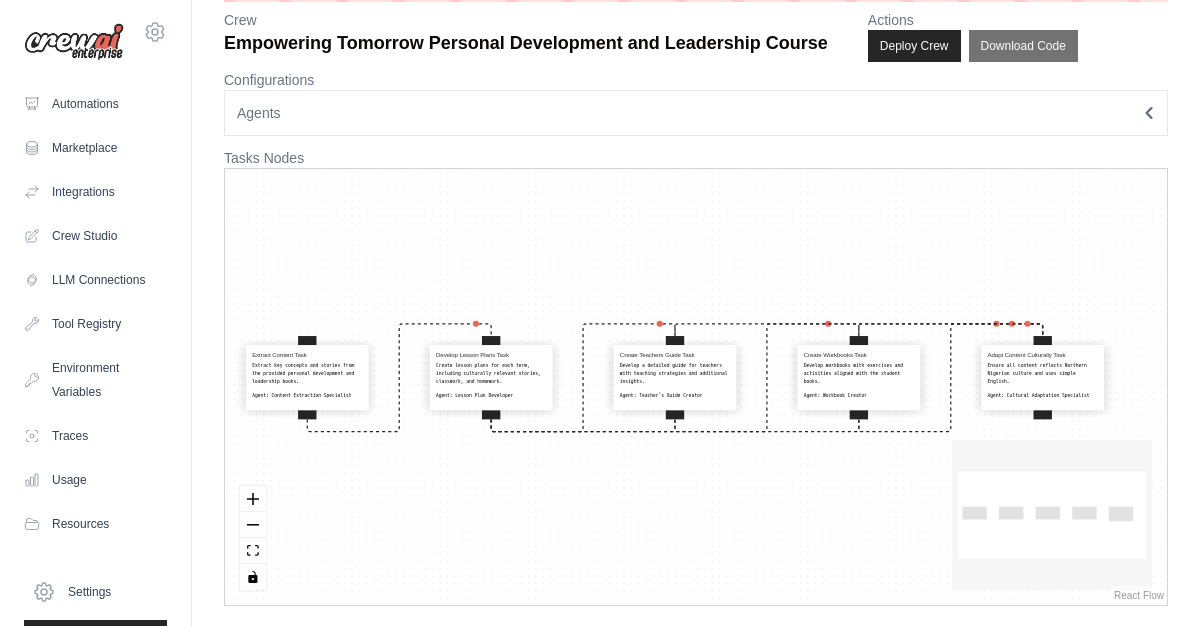 click on "Extract Content Task Extract key concepts and stories from the provided personal development and leadership books. Agent:   Content Extraction Specialist Develop Lesson Plans Task Create lesson plans for each term, including culturally relevant stories, classwork, and homework. Agent:   Lesson Plan Developer Create Teachers Guide Task Develop a detailed guide for teachers with teaching strategies and additional insights. Agent:   Teacher's Guide Creator Create Workbooks Task Develop workbooks with exercises and activities aligned with the student books. Agent:   Workbook Creator Adapt Content Culturally Task Ensure all content reflects Northern Nigerian culture and uses simple English. Agent:   Cultural Adaptation Specialist React Flow mini map React Flow Press enter or space to select a node. You can then use the arrow keys to move the node around.  Press delete to remove it and escape to cancel.   Press enter or space to select an edge. You can then press delete to remove it or escape to cancel." at bounding box center (696, 387) 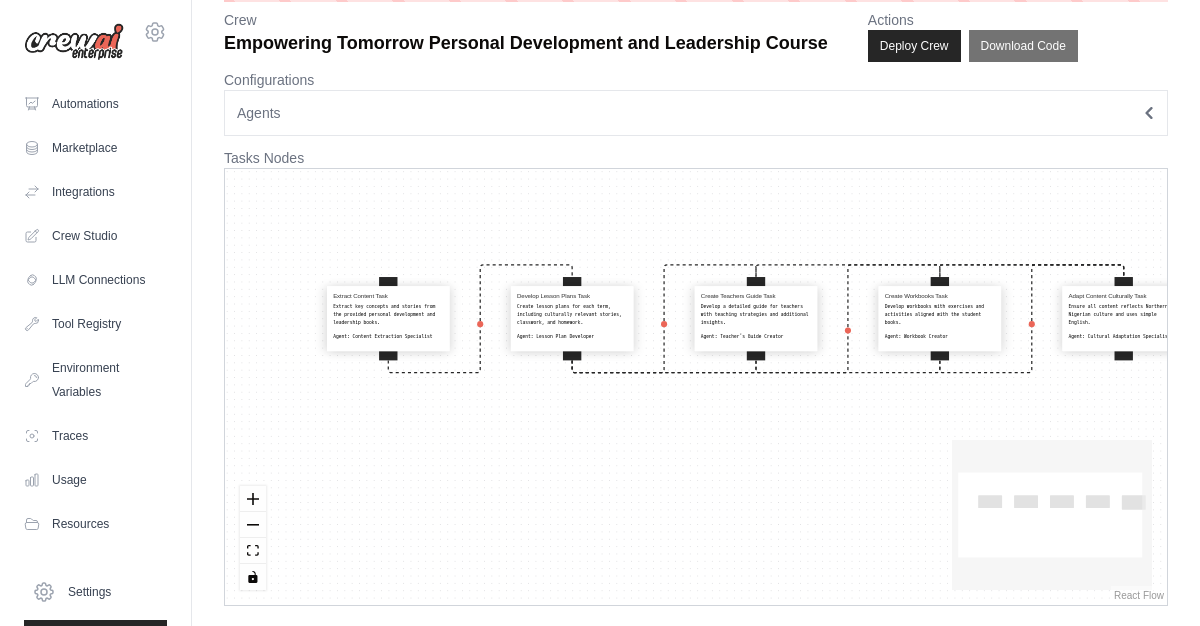 drag, startPoint x: 878, startPoint y: 208, endPoint x: 682, endPoint y: 259, distance: 202.52654 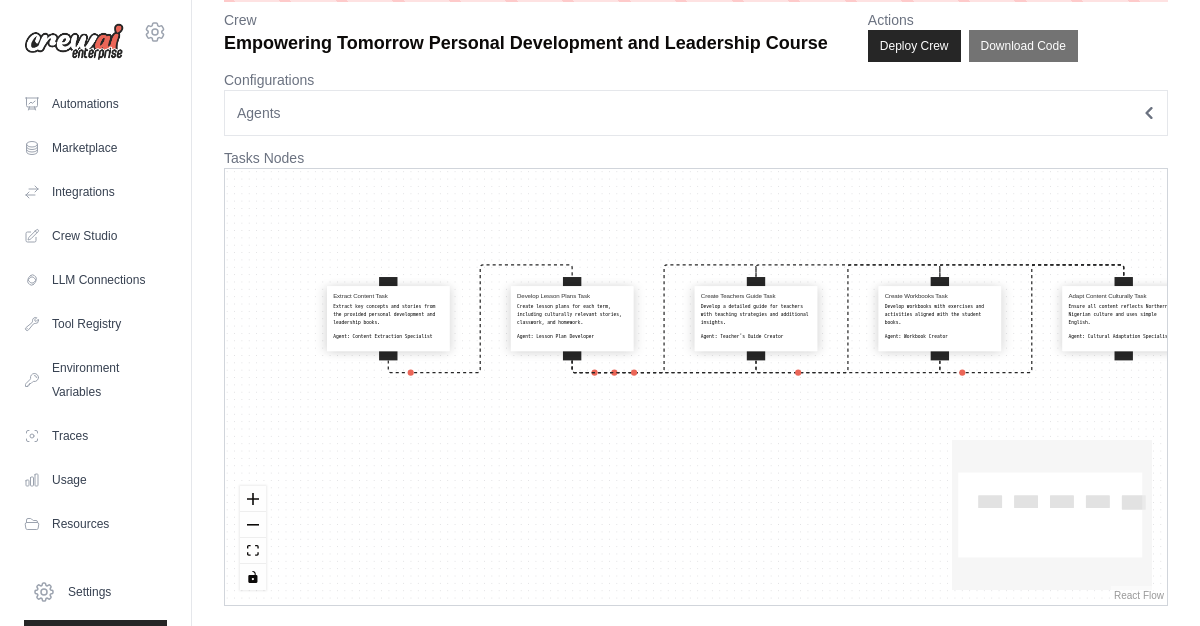 click on "Extract Content Task Extract key concepts and stories from the provided personal development and leadership books. Agent:   Content Extraction Specialist Develop Lesson Plans Task Create lesson plans for each term, including culturally relevant stories, classwork, and homework. Agent:   Lesson Plan Developer Create Teachers Guide Task Develop a detailed guide for teachers with teaching strategies and additional insights. Agent:   Teacher's Guide Creator Create Workbooks Task Develop workbooks with exercises and activities aligned with the student books. Agent:   Workbook Creator Adapt Content Culturally Task Ensure all content reflects Northern Nigerian culture and uses simple English. Agent:   Cultural Adaptation Specialist" at bounding box center [696, 387] 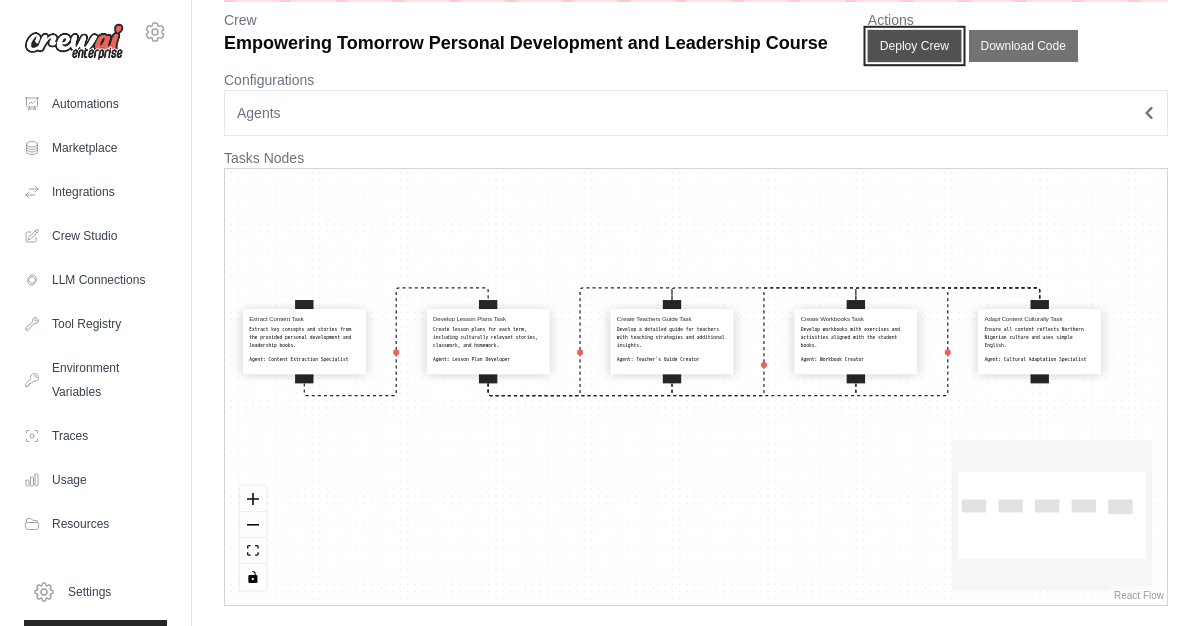 click on "Deploy Crew" at bounding box center (914, 46) 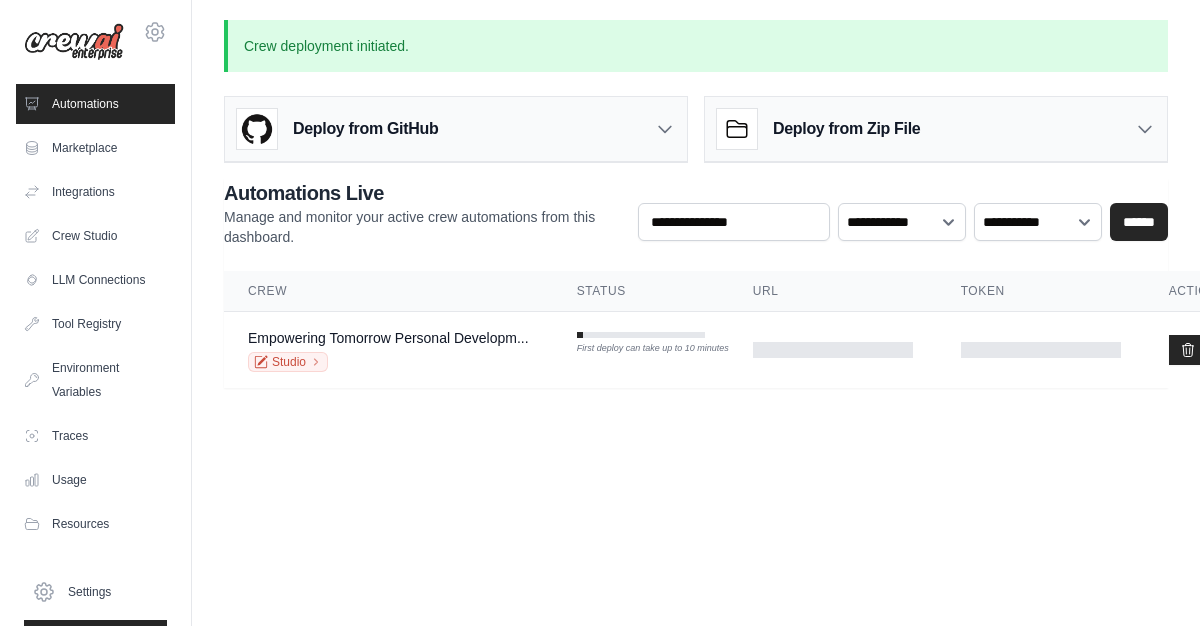 scroll, scrollTop: 0, scrollLeft: 0, axis: both 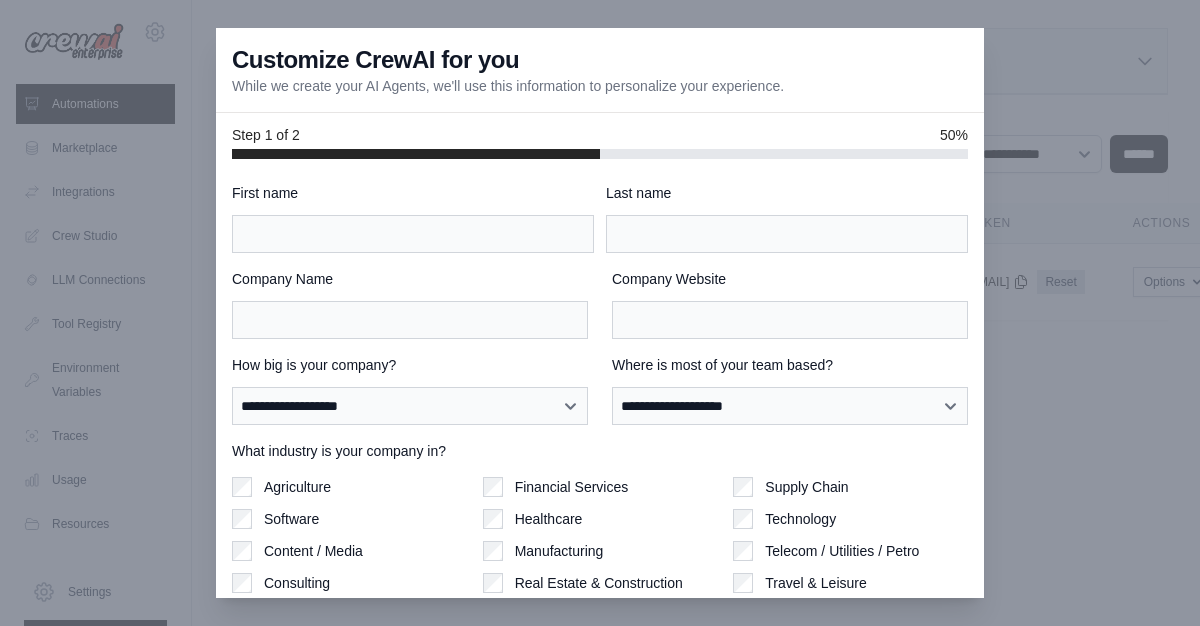 drag, startPoint x: 0, startPoint y: 0, endPoint x: 1101, endPoint y: 128, distance: 1108.4155 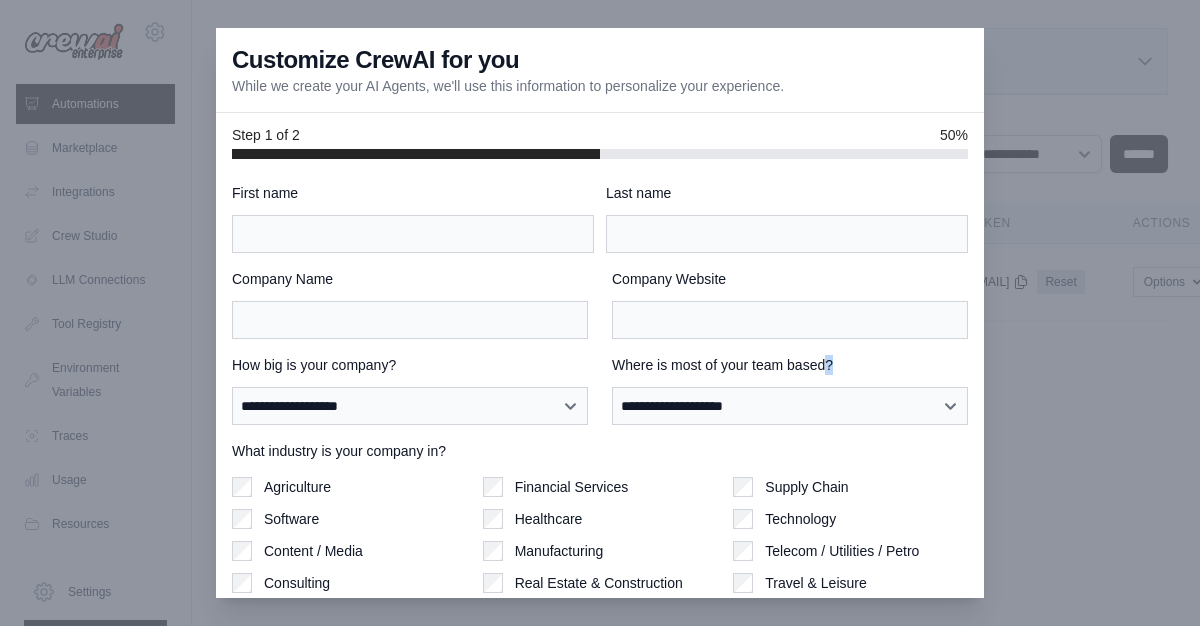 click on "**********" at bounding box center [600, 450] 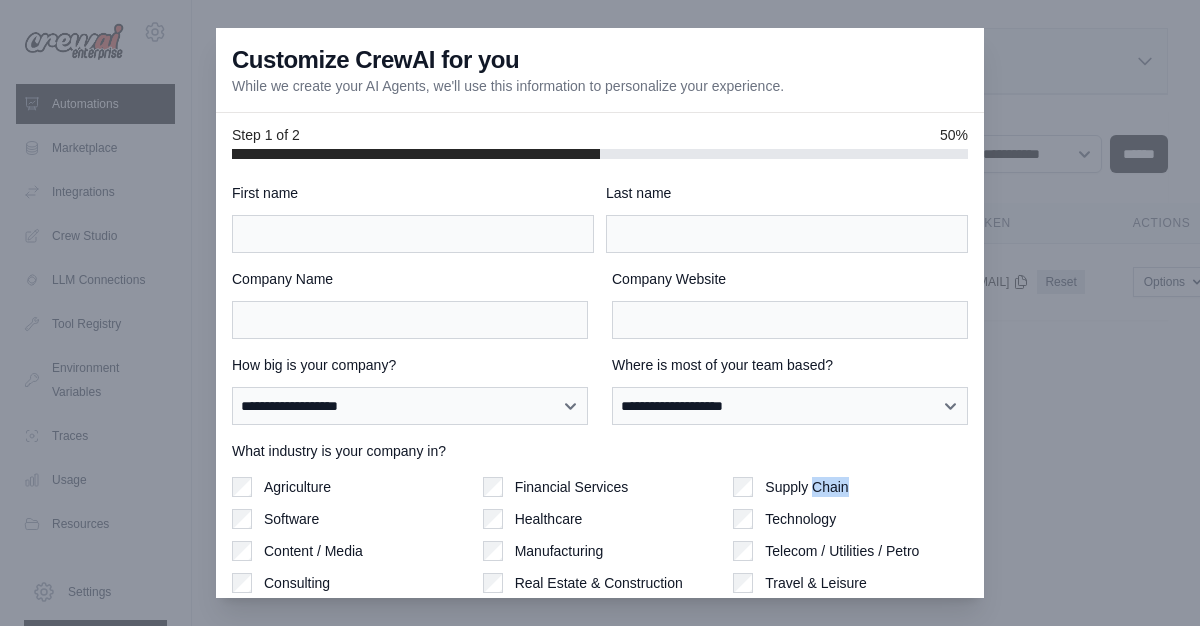 click on "What industry is your company in?
Agriculture
Software
Content / Media
Consulting
Cryptocurrency
Education
Financial Services
Healthcare" at bounding box center (600, 549) 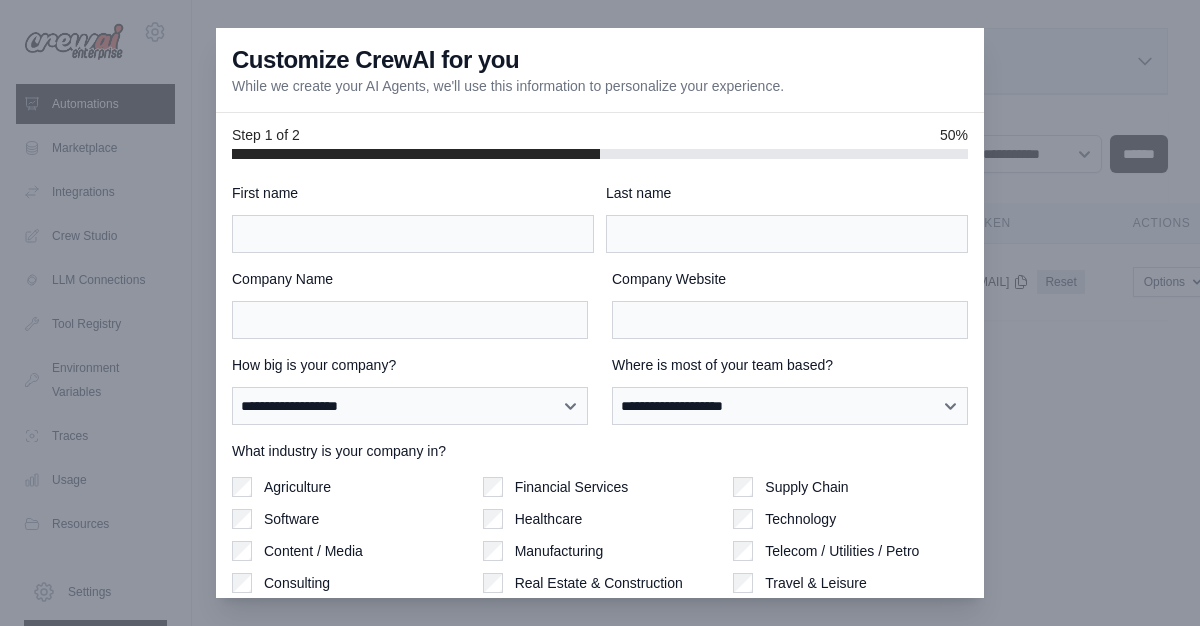 click on "What industry is your company in?
Agriculture
Software
Content / Media
Consulting
Cryptocurrency
Education
Financial Services
Healthcare" at bounding box center [600, 549] 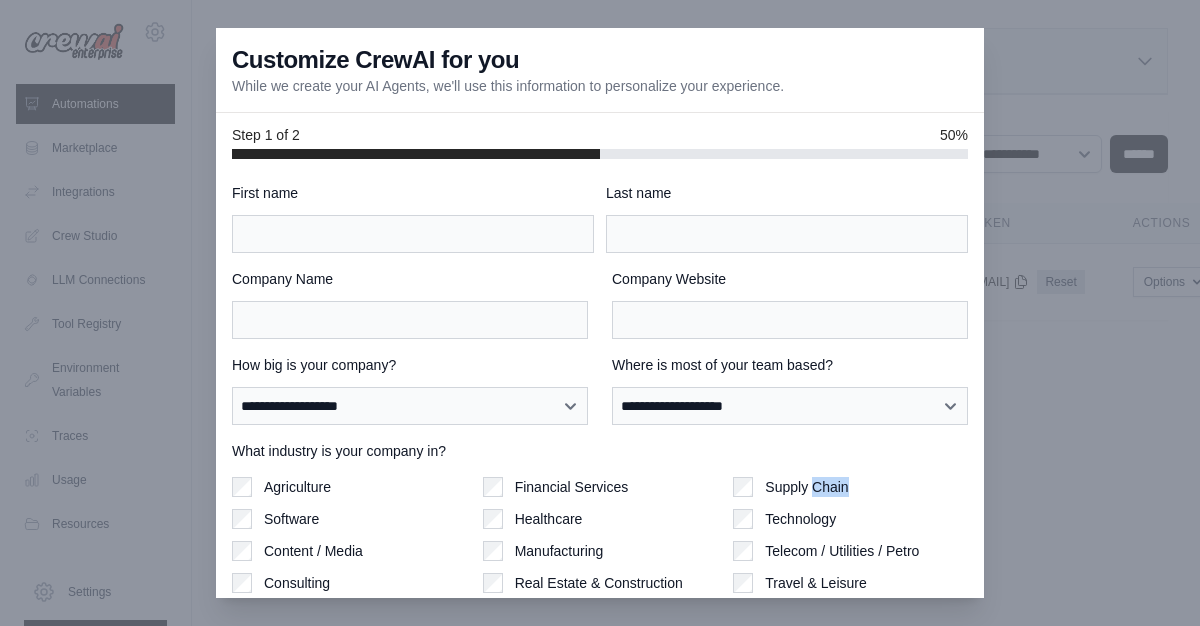 click on "What industry is your company in?
Agriculture
Software
Content / Media
Consulting
Cryptocurrency
Education
Financial Services
Healthcare" at bounding box center (600, 549) 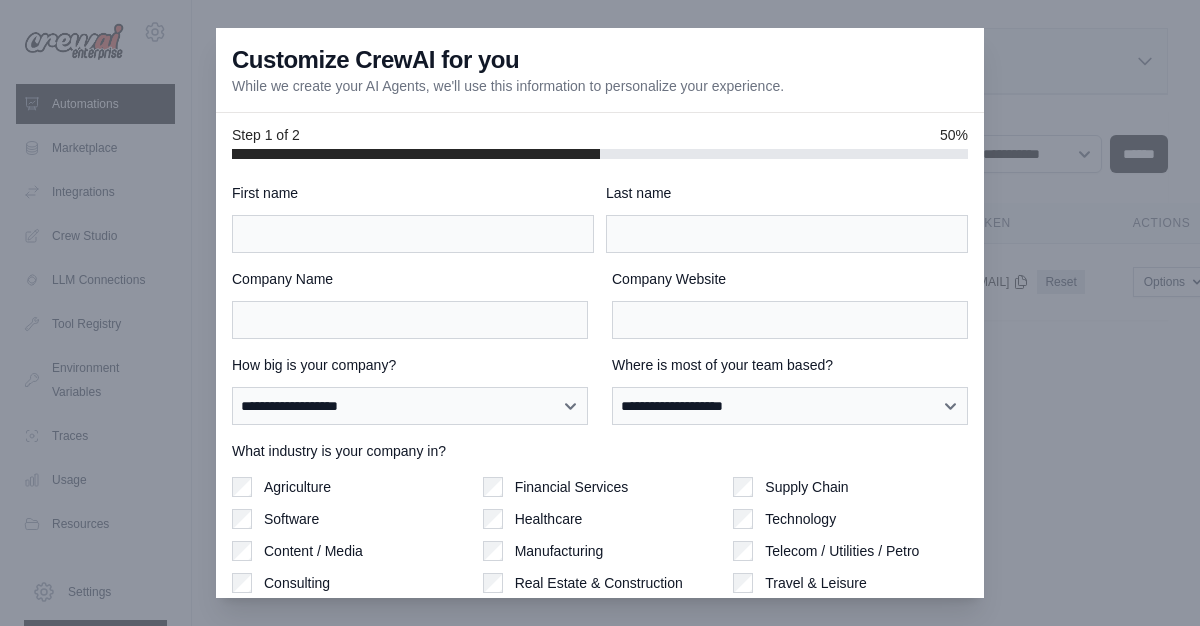 click on "What industry is your company in?
Agriculture
Software
Content / Media
Consulting
Cryptocurrency
Education
Financial Services
Healthcare" at bounding box center (600, 549) 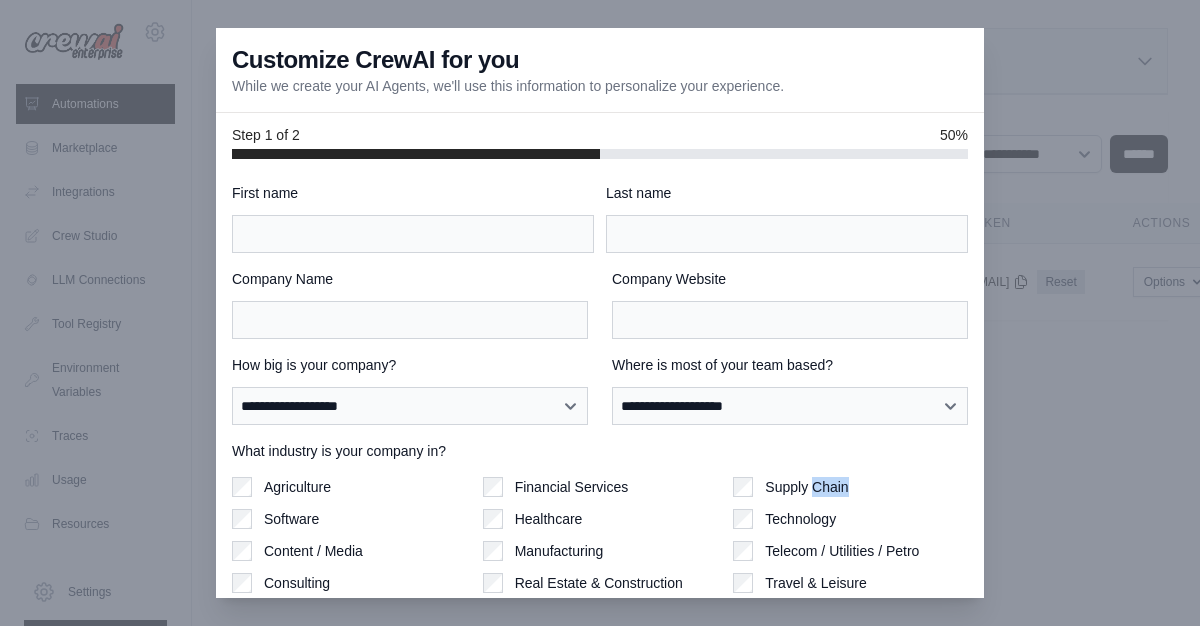 click on "What industry is your company in?
Agriculture
Software
Content / Media
Consulting
Cryptocurrency
Education
Financial Services
Healthcare" at bounding box center (600, 549) 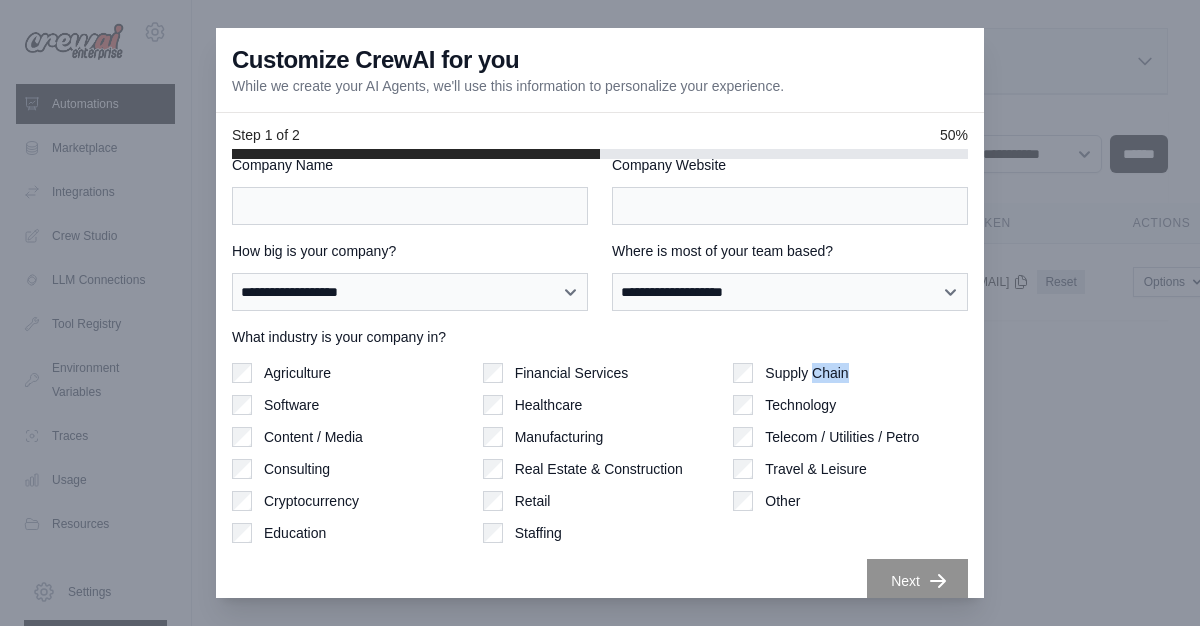scroll, scrollTop: 135, scrollLeft: 0, axis: vertical 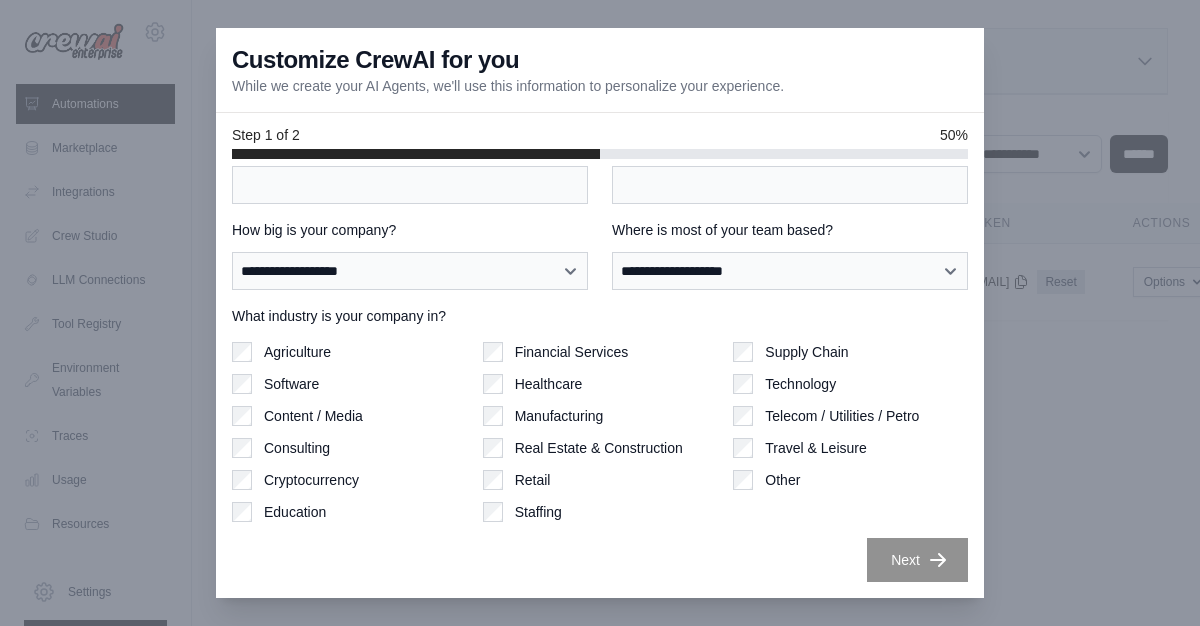 click on "Education" at bounding box center (349, 512) 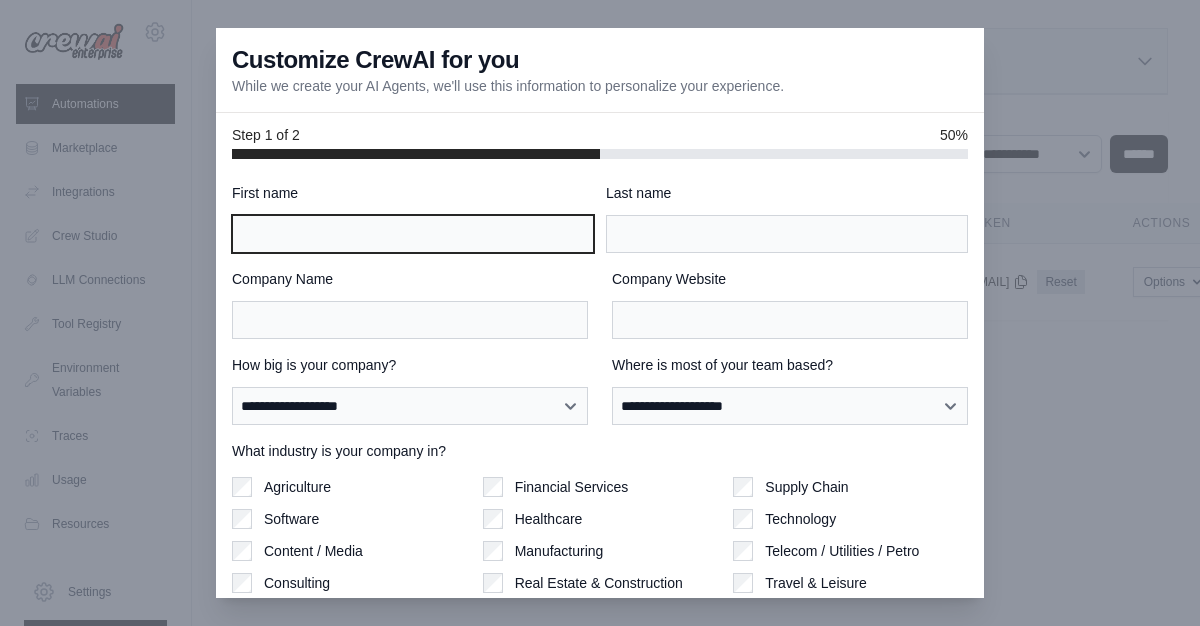 click on "First name" at bounding box center [413, 234] 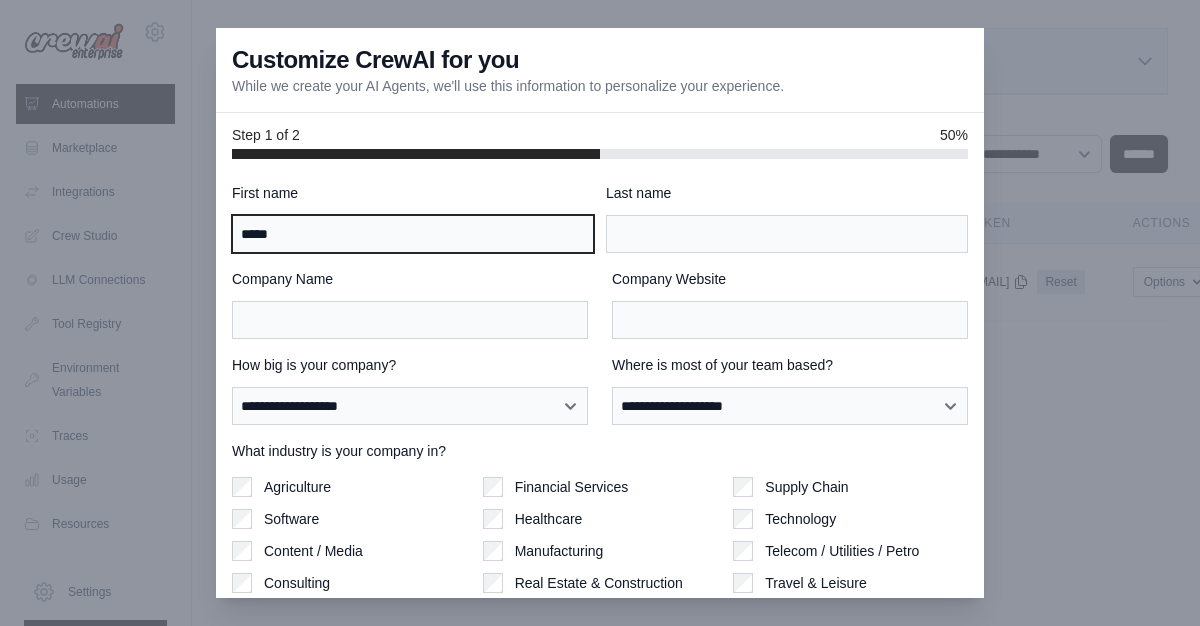 type on "*****" 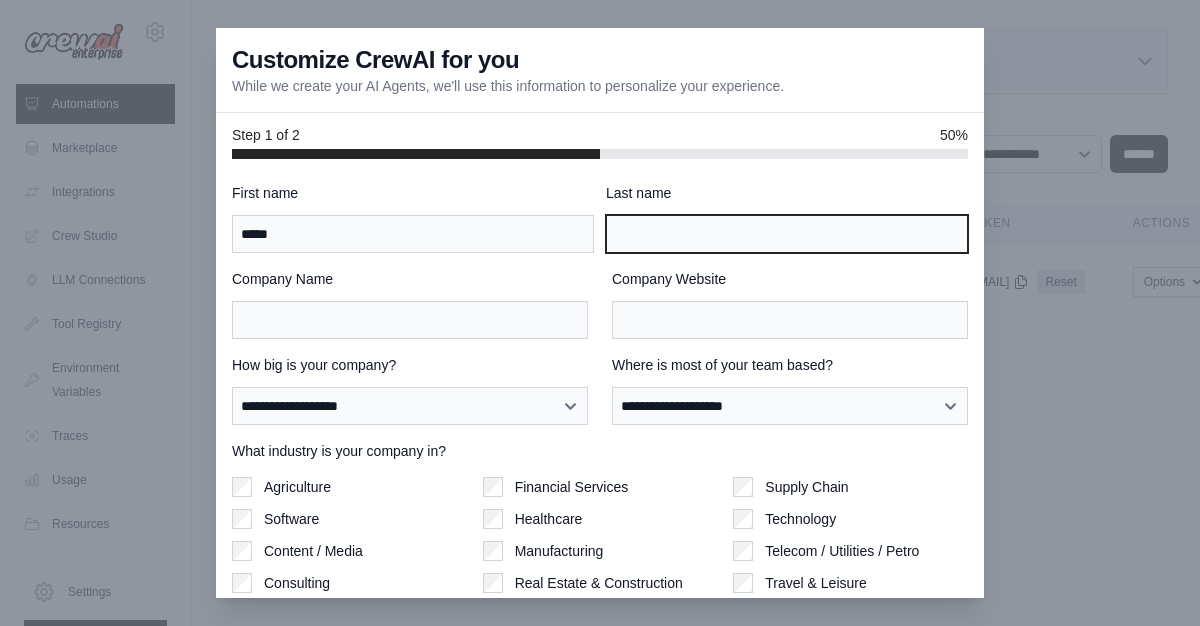 click on "Last name" at bounding box center [787, 234] 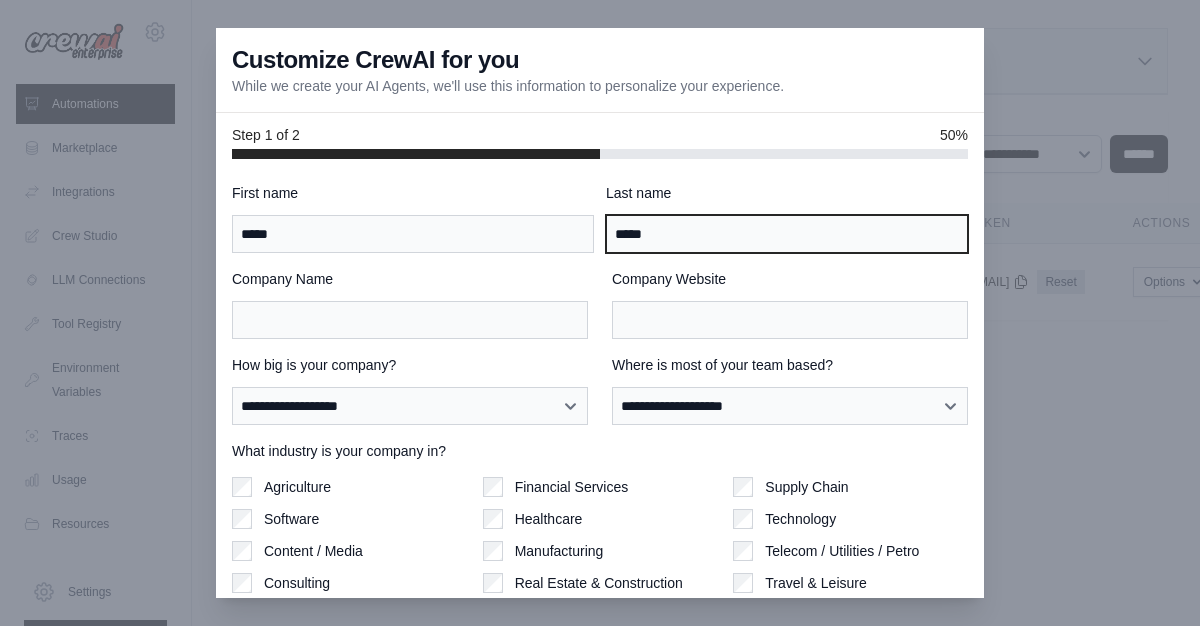 type on "*****" 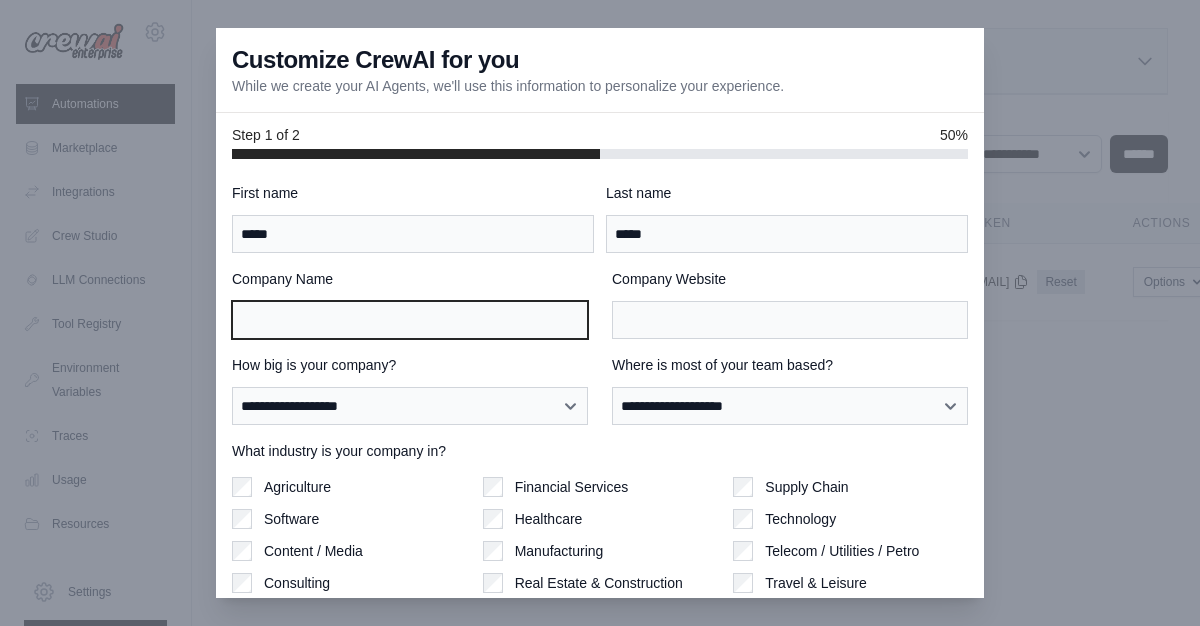 click on "Company Name" at bounding box center [410, 320] 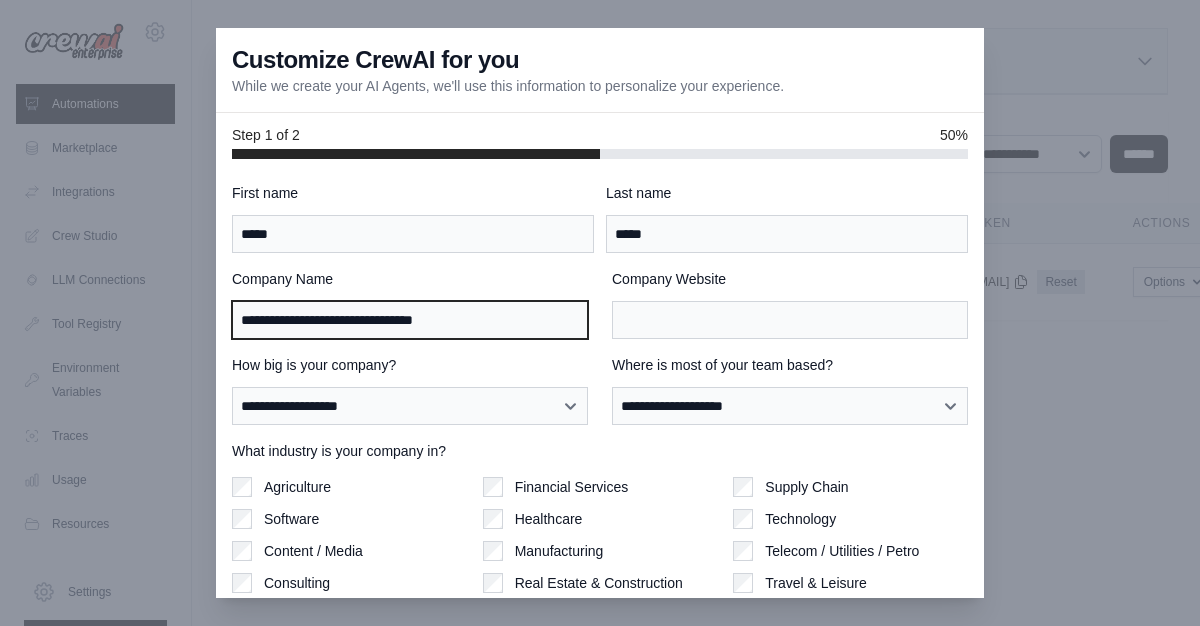 type on "**********" 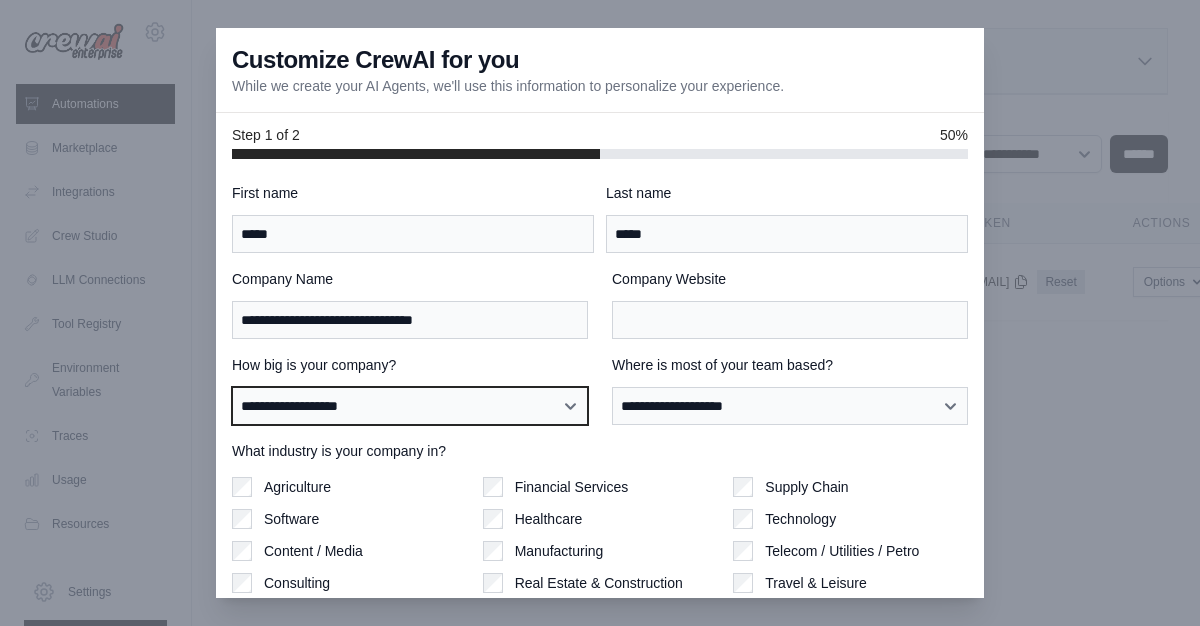 select on "**********" 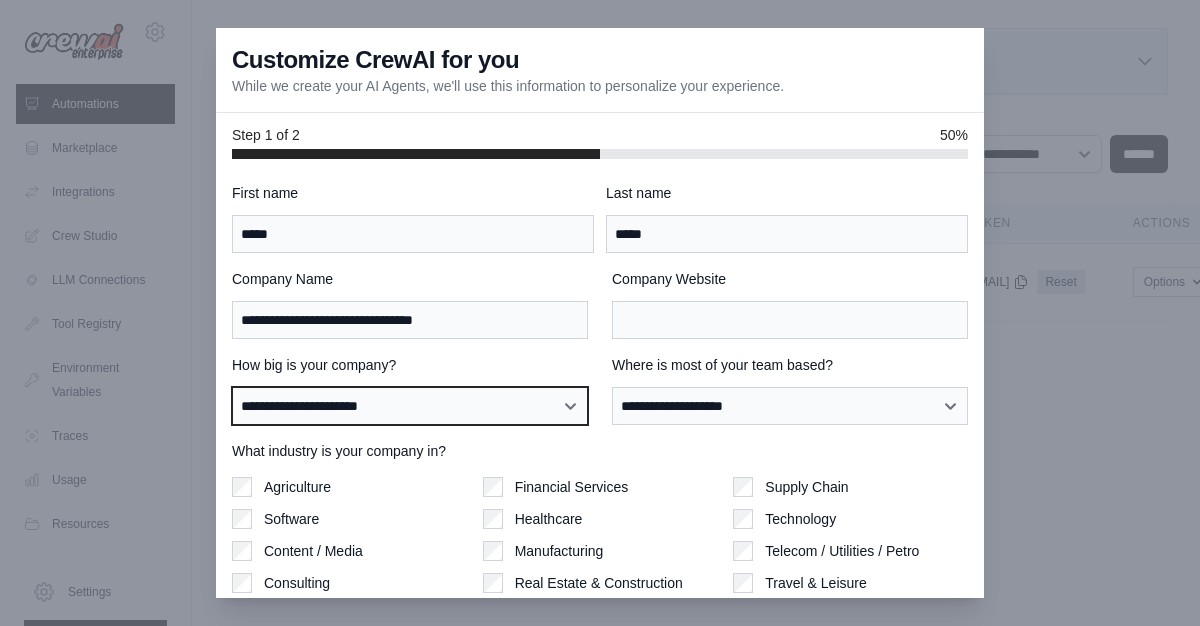 click on "**********" at bounding box center (0, 0) 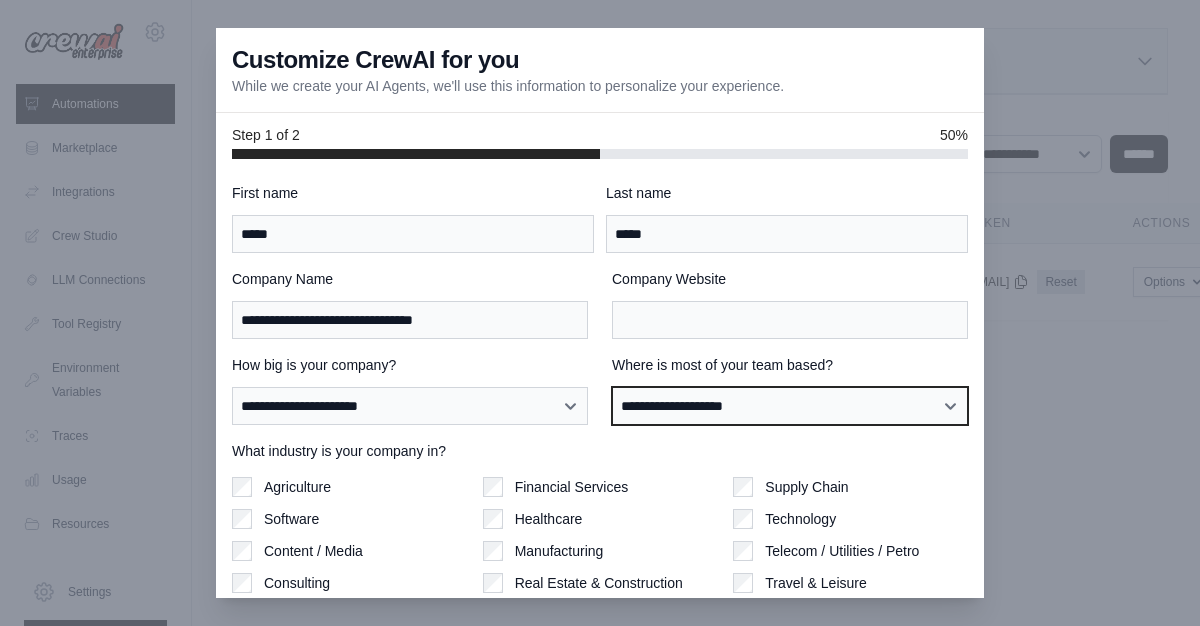drag, startPoint x: 948, startPoint y: 408, endPoint x: 883, endPoint y: 351, distance: 86.4523 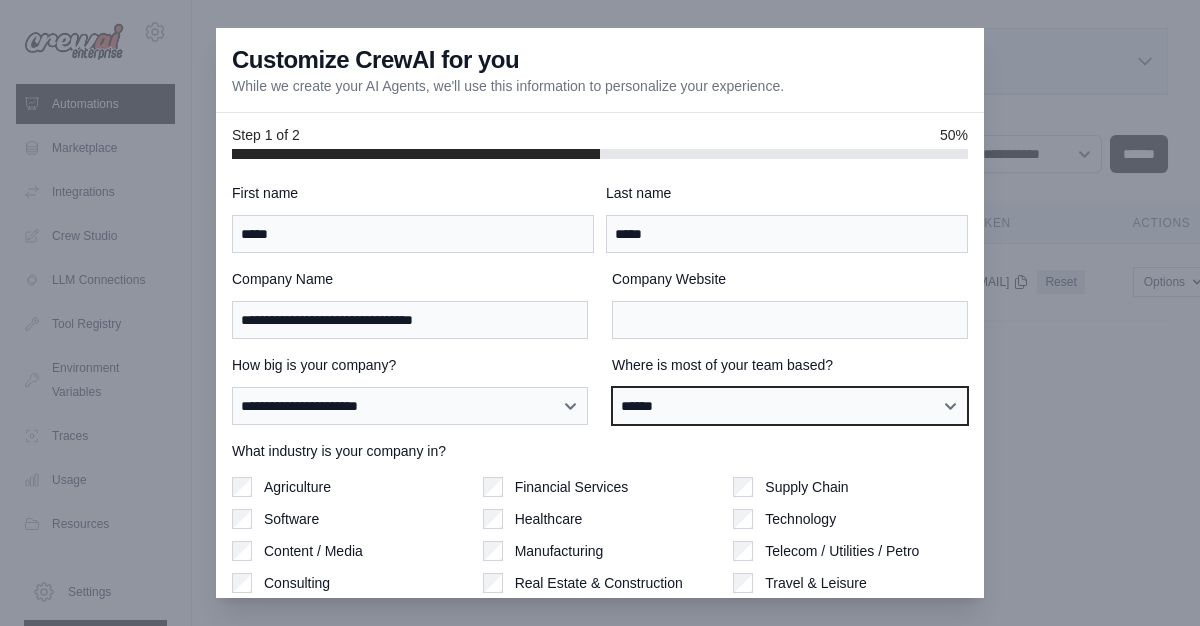 click on "******" at bounding box center [0, 0] 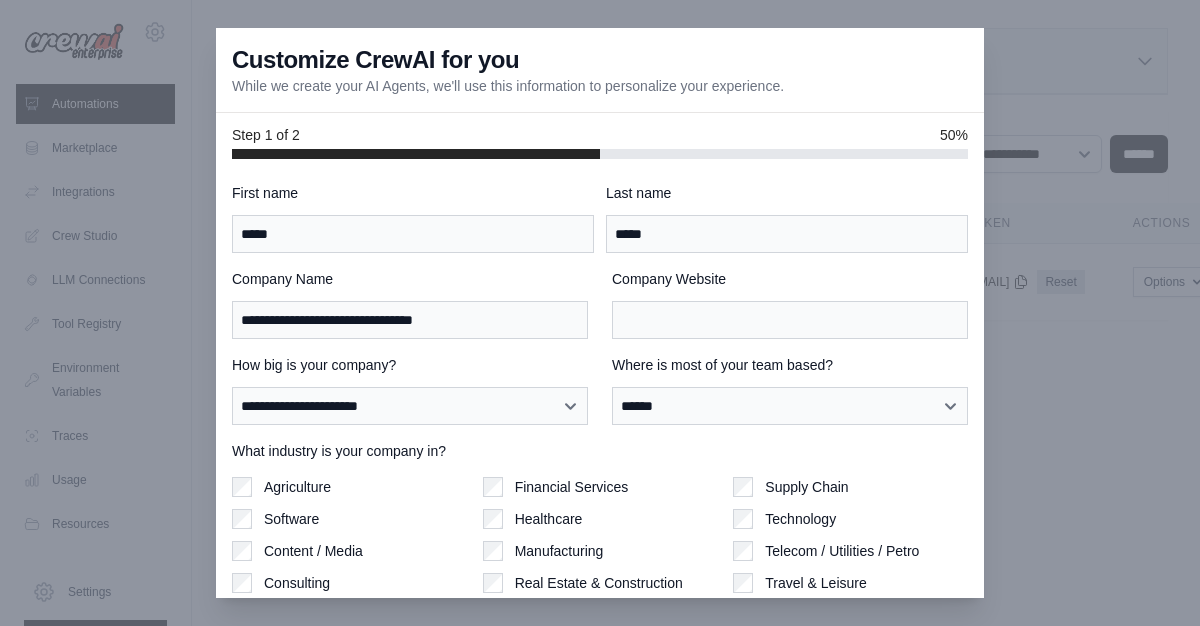 drag, startPoint x: 985, startPoint y: 532, endPoint x: 985, endPoint y: 494, distance: 38 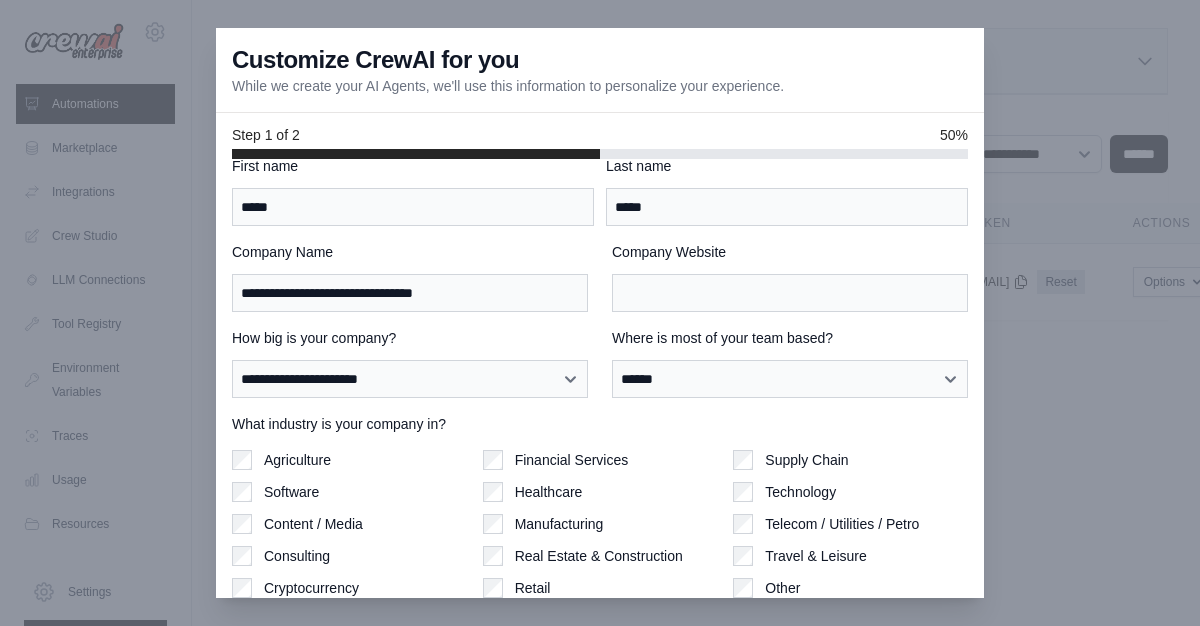 scroll, scrollTop: 33, scrollLeft: 0, axis: vertical 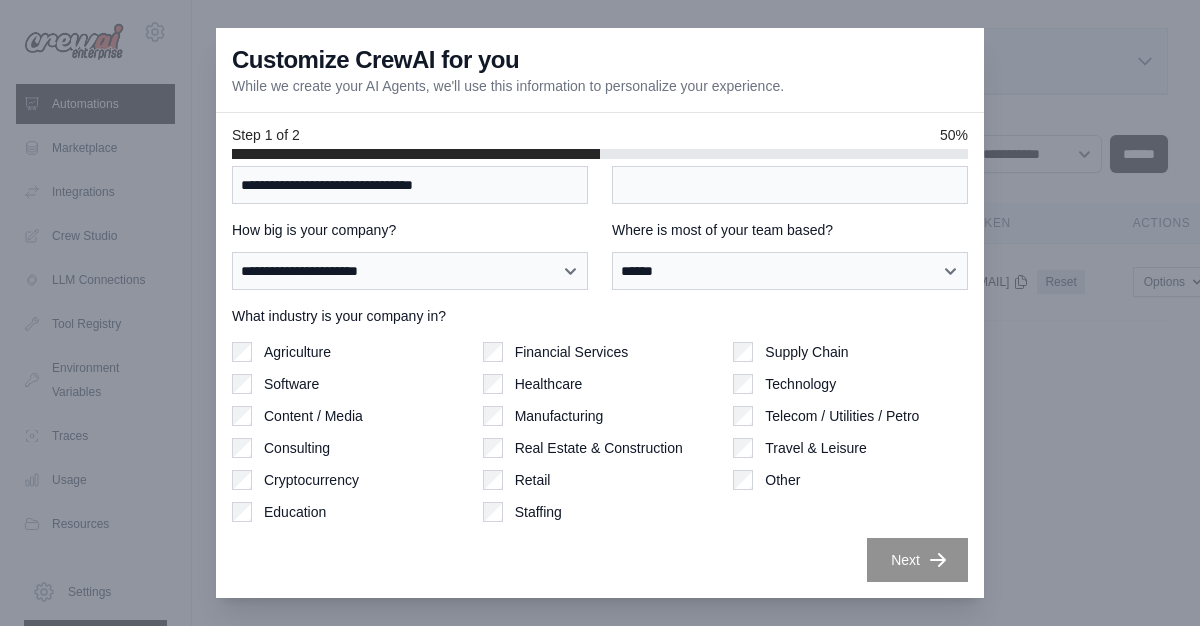click at bounding box center [600, 313] 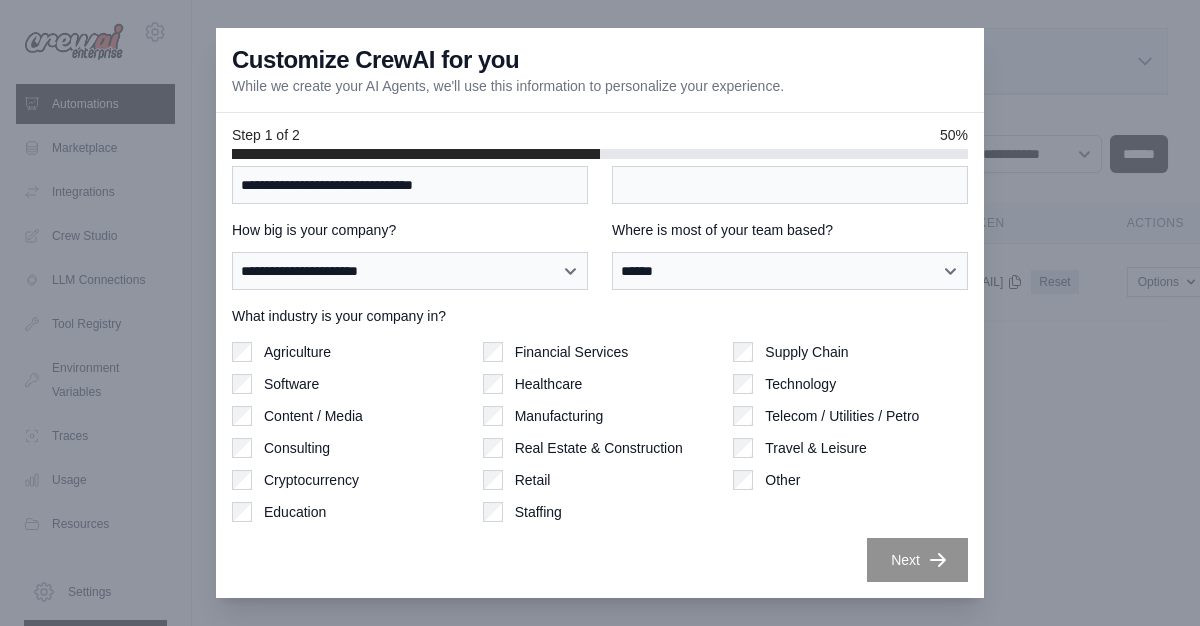click at bounding box center (600, 313) 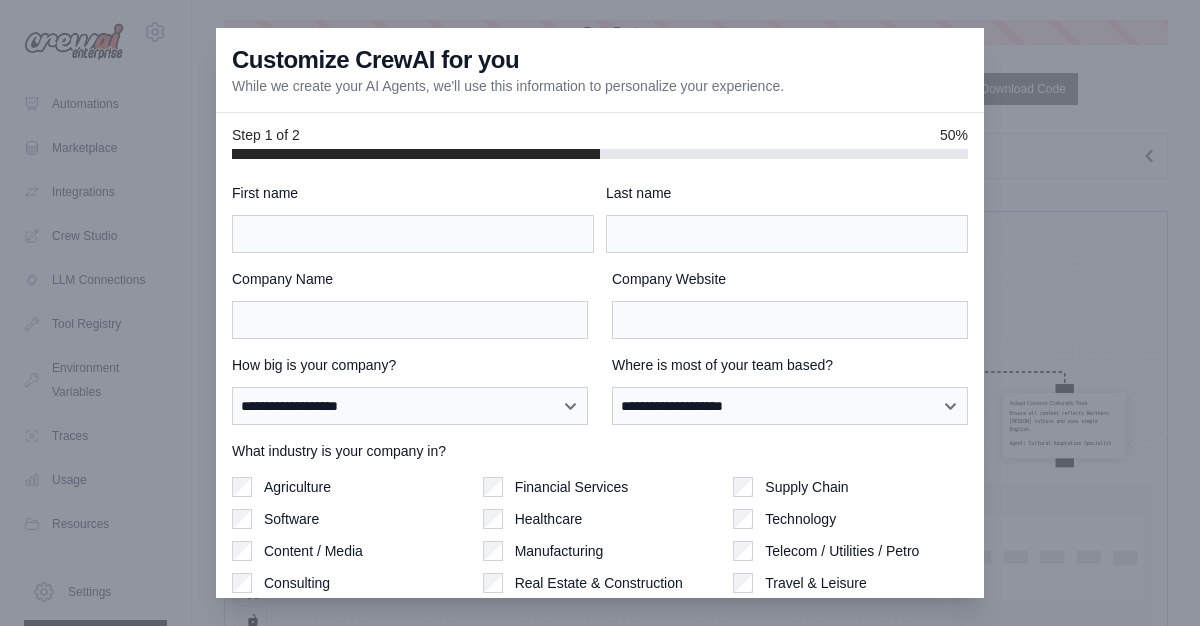 click at bounding box center [600, 313] 